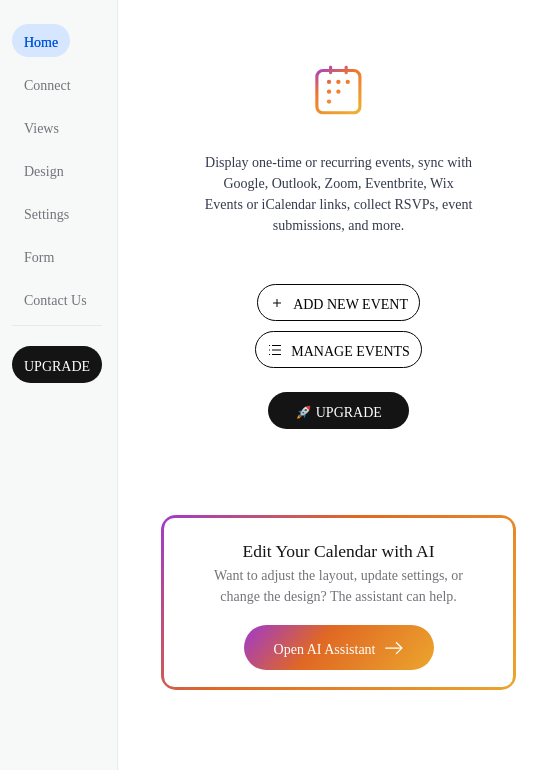 scroll, scrollTop: 0, scrollLeft: 0, axis: both 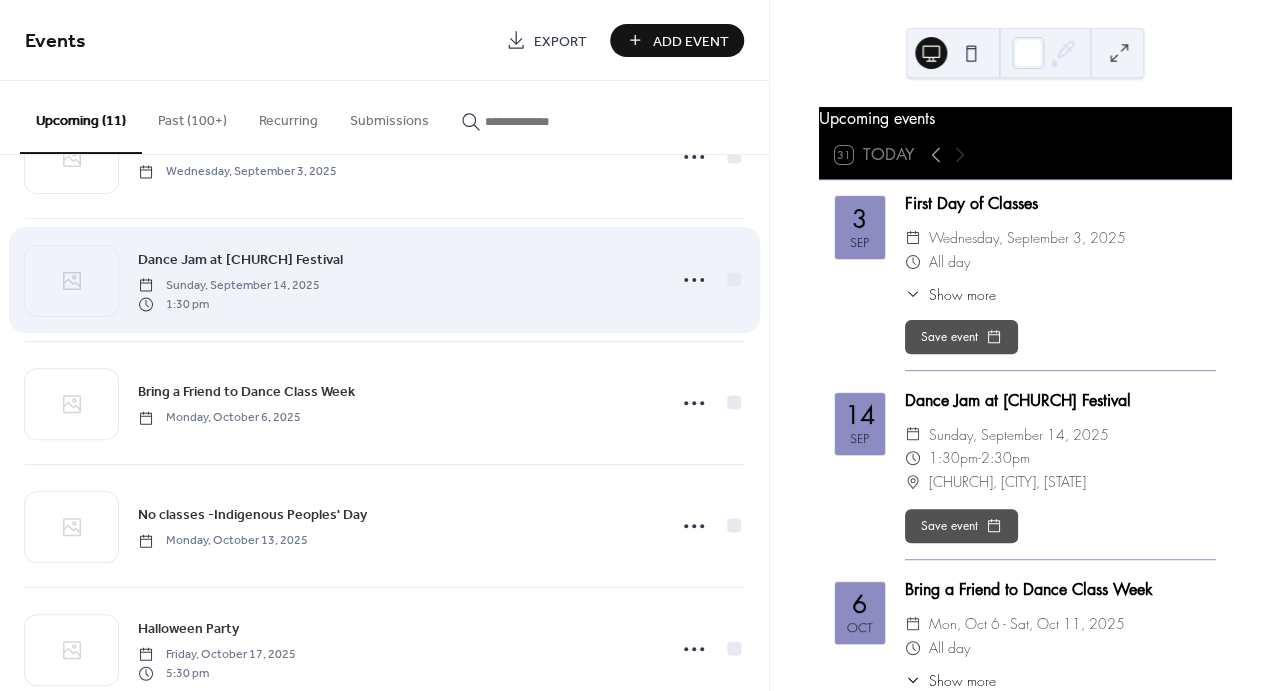 click on "Dance Jam at [CHURCH] Festival" at bounding box center (240, 260) 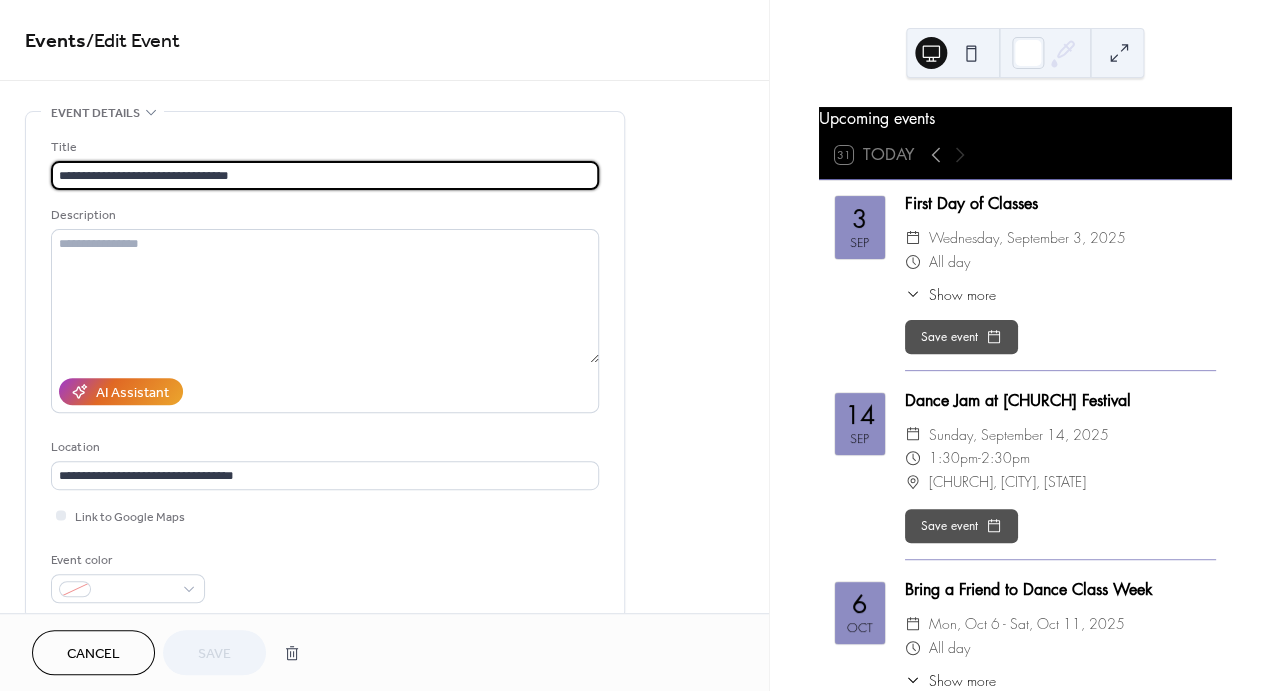 click on "**********" at bounding box center (325, 175) 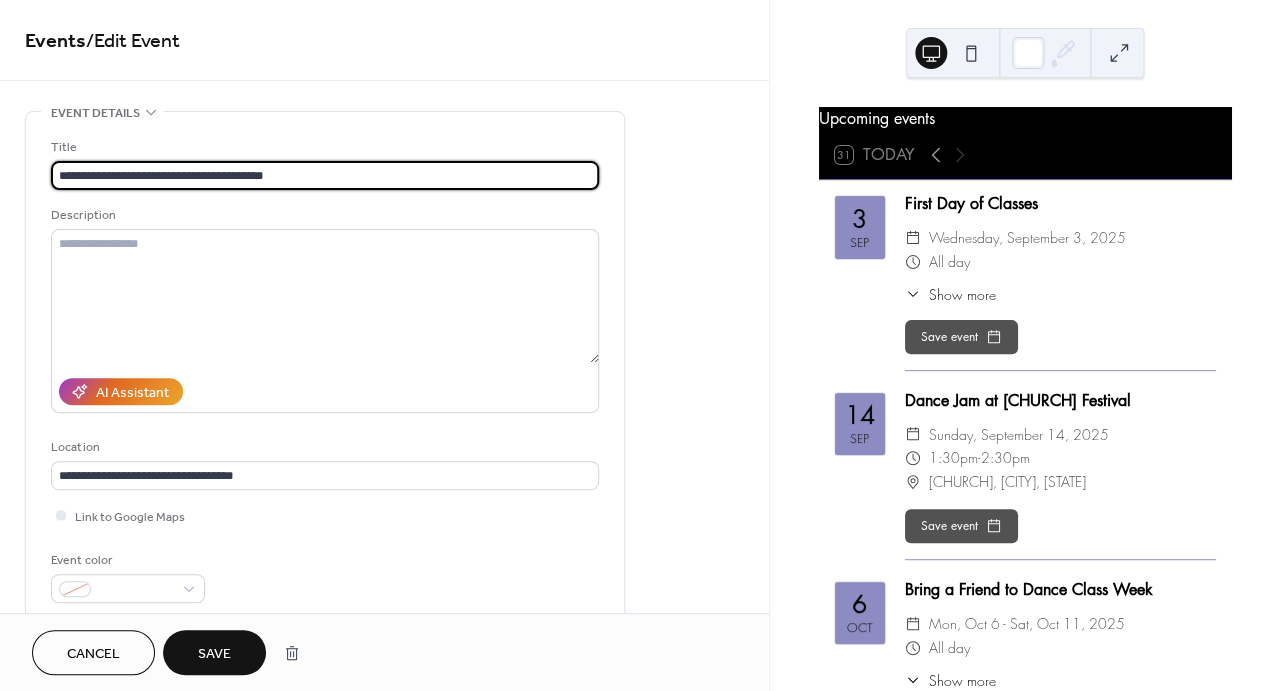 type on "**********" 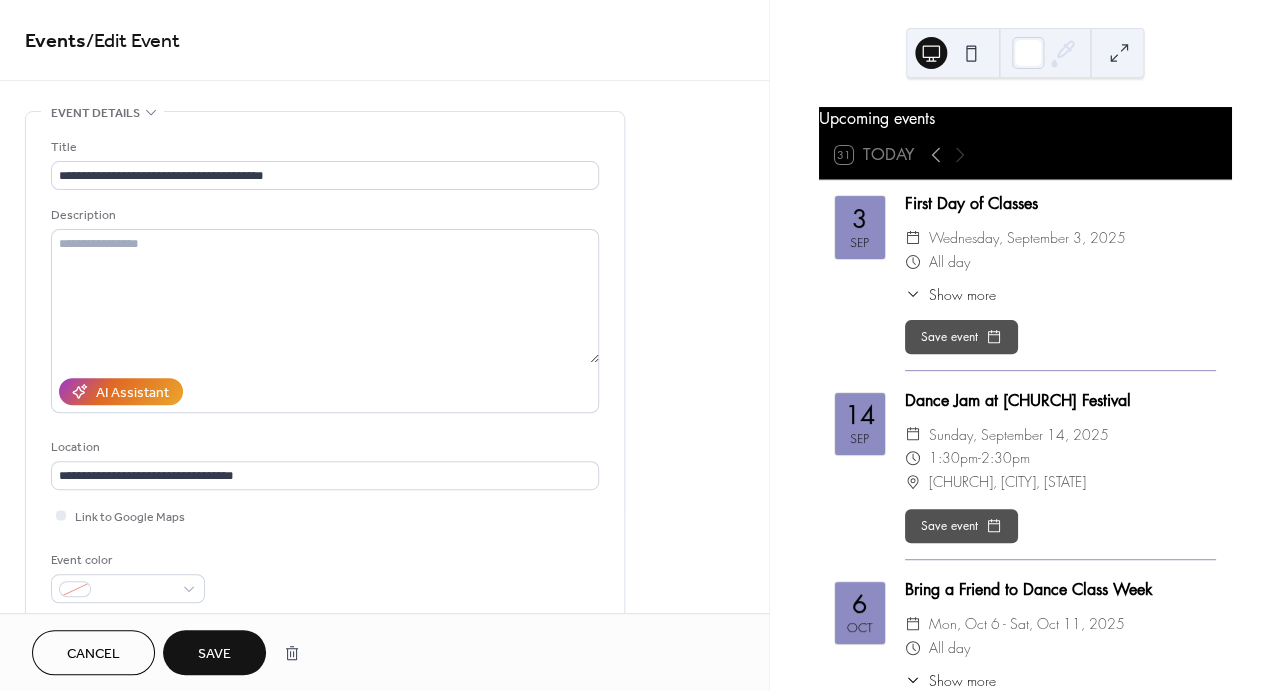 click on "Save" at bounding box center [214, 654] 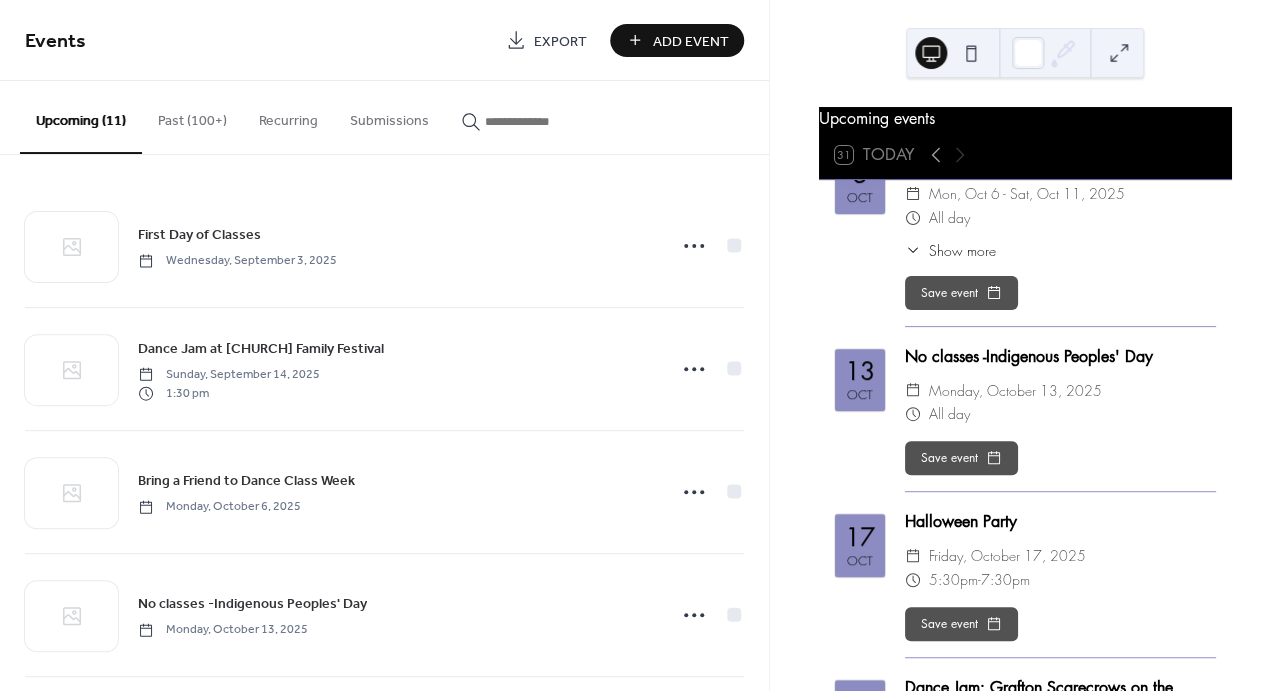 scroll, scrollTop: 432, scrollLeft: 0, axis: vertical 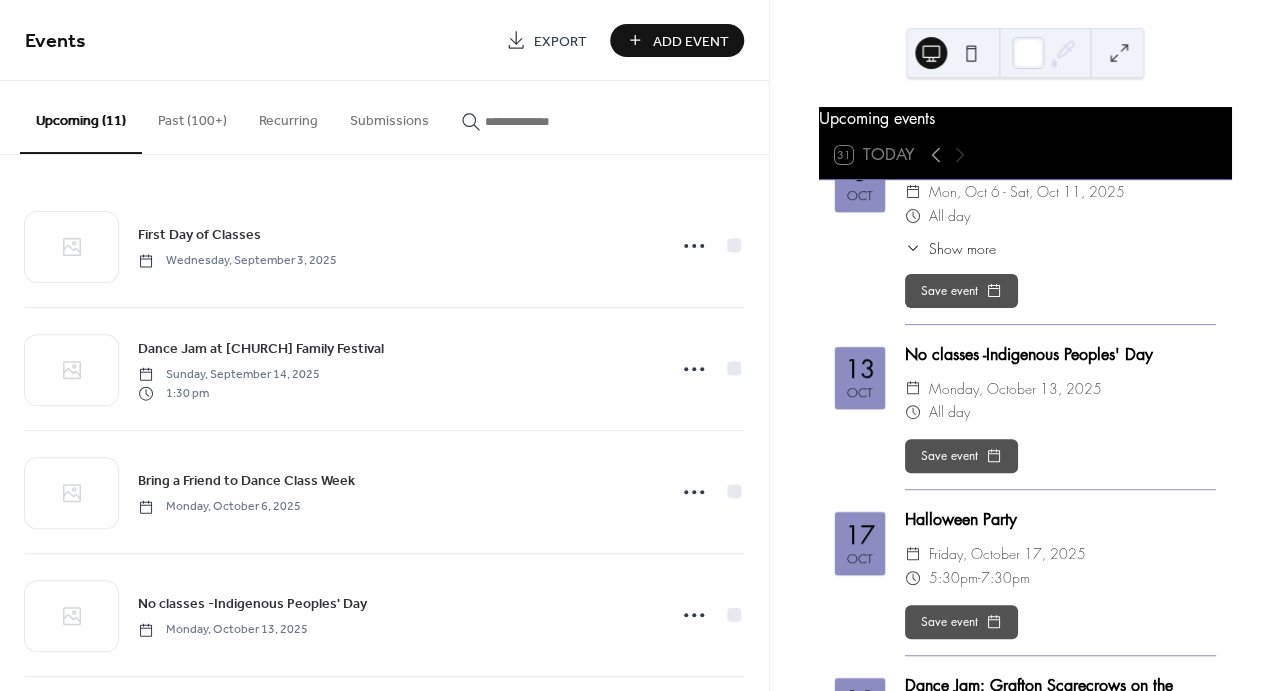 click on "3 Sep First Day of Classes ​ Wednesday, September 3, 2025 ​ All day ​ Show more First day of classes for the 205-2026 dance season Save event 14 Sep Dance Jam at [CHURCH], [CITY], [STATE] ​ Sunday, September 14, 2025 ​ 1:30pm - 2:30pm ​ [CHURCH], [CITY], [STATE] Save event 6 Oct Bring a Friend to Dance Class Week ​ Mon, Oct 6 - Sat, Oct 11, 2025 ​ All day ​ Show more FRIENDS SHOULD BE THE SAME AGE LEVEL AS DANCER. We can help with loaner shoes if needed! A participation waiver must be completed for each friend dancing with you - forms will be available on our website. Save event 13 Oct No classes -Indigenous Peoples' Day ​ Monday, October 13, 2025 ​ All day Save event 17 Oct Halloween Party ​ Friday, October 17, 2025 ​ 5:30pm - 7:30pm Save event 18 Oct Dance Jam: [SCHOOL] Scarecrows on the Common ​ Saturday, October 18, 2025 ​ All day ​ [LOCATION] Save event 15 Nov Nutcracker Participant Tickets Auto Charge ​ Saturday, November 15, 2025 ​ All day ​ 26 Nov" at bounding box center (1025, 803) 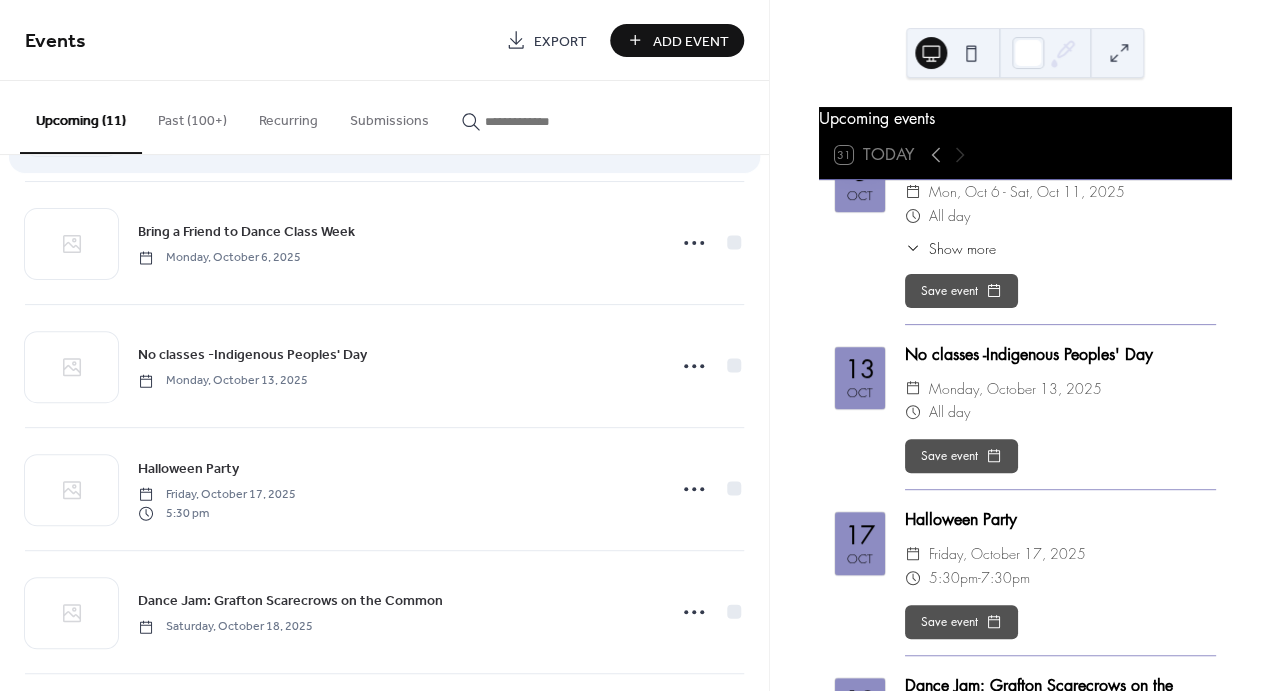scroll, scrollTop: 257, scrollLeft: 0, axis: vertical 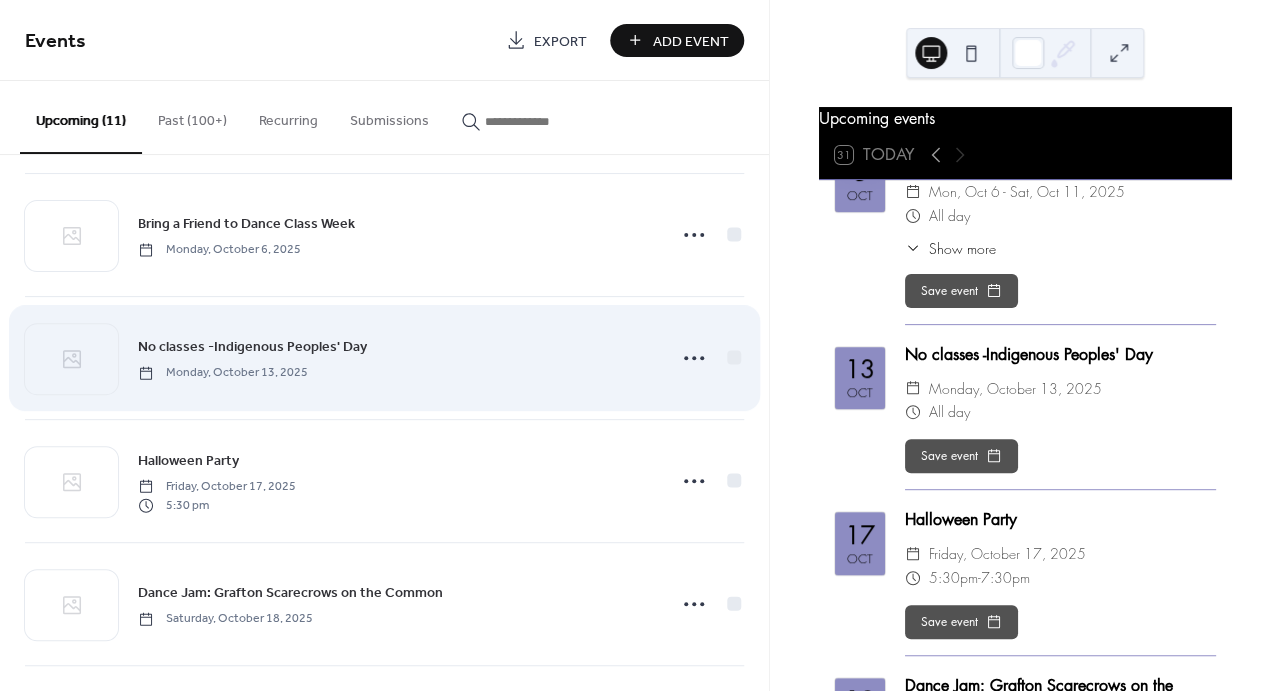 click on "No classes -Indigenous Peoples' Day" at bounding box center (252, 347) 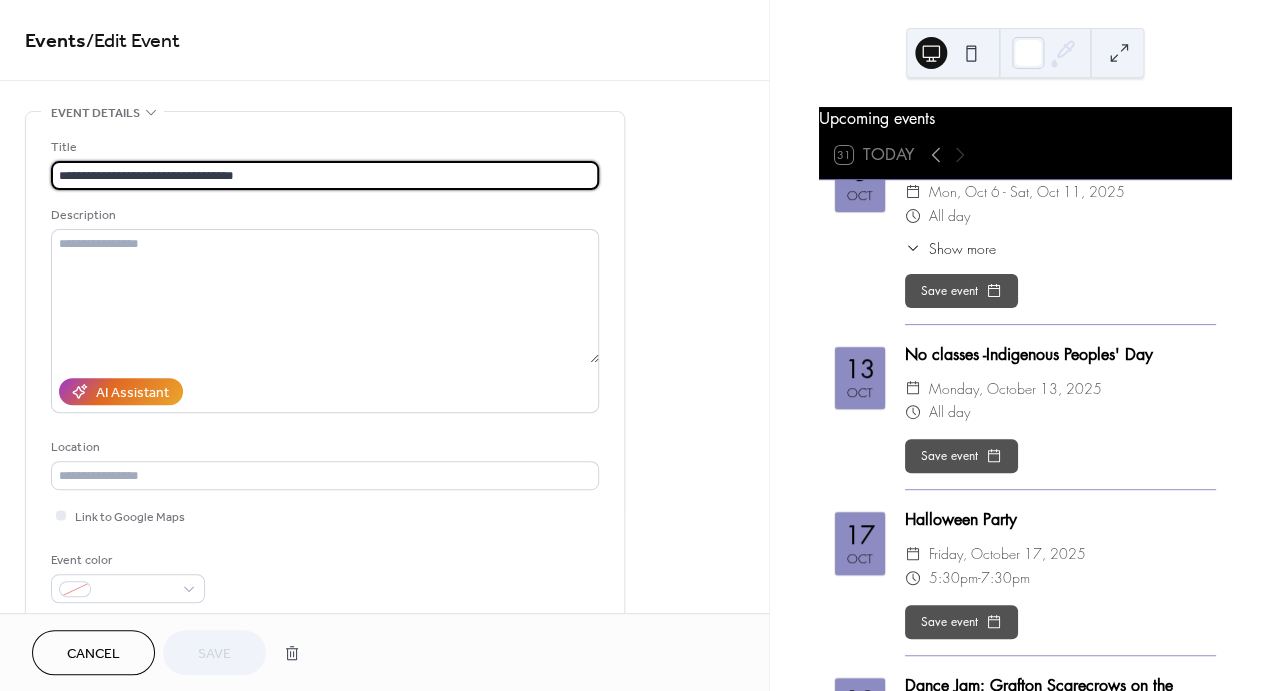 click on "**********" at bounding box center [325, 175] 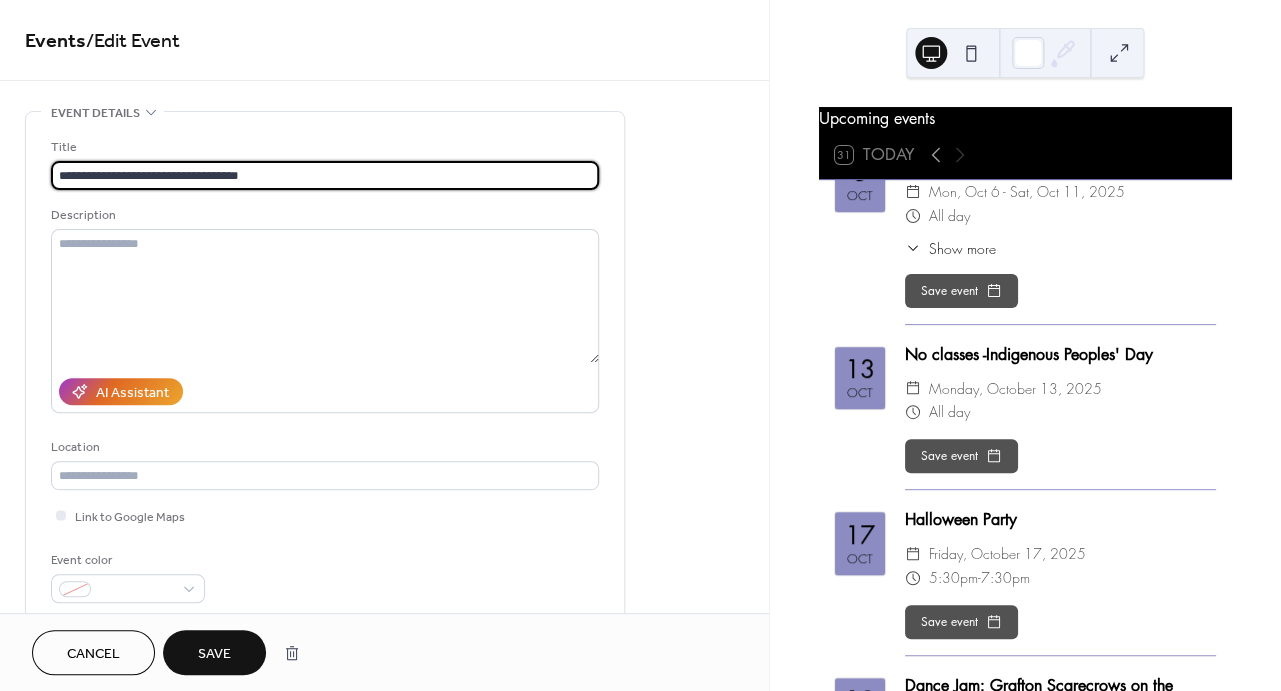 type on "**********" 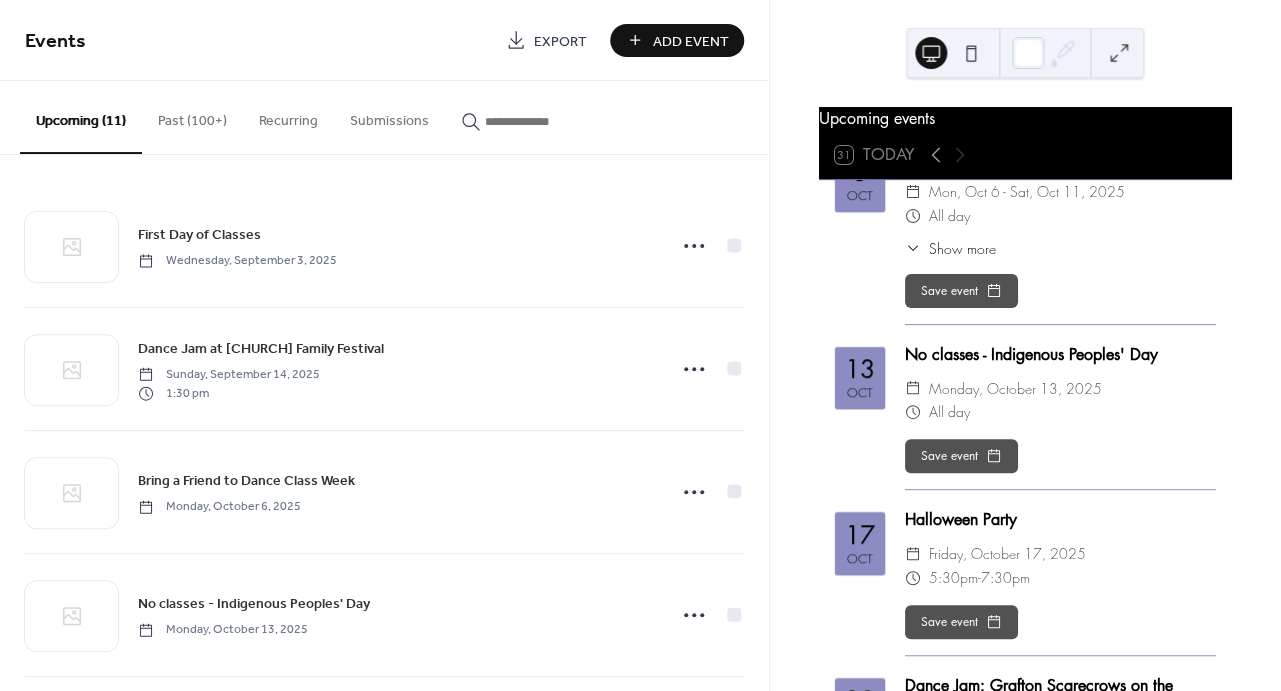 scroll, scrollTop: 602, scrollLeft: 0, axis: vertical 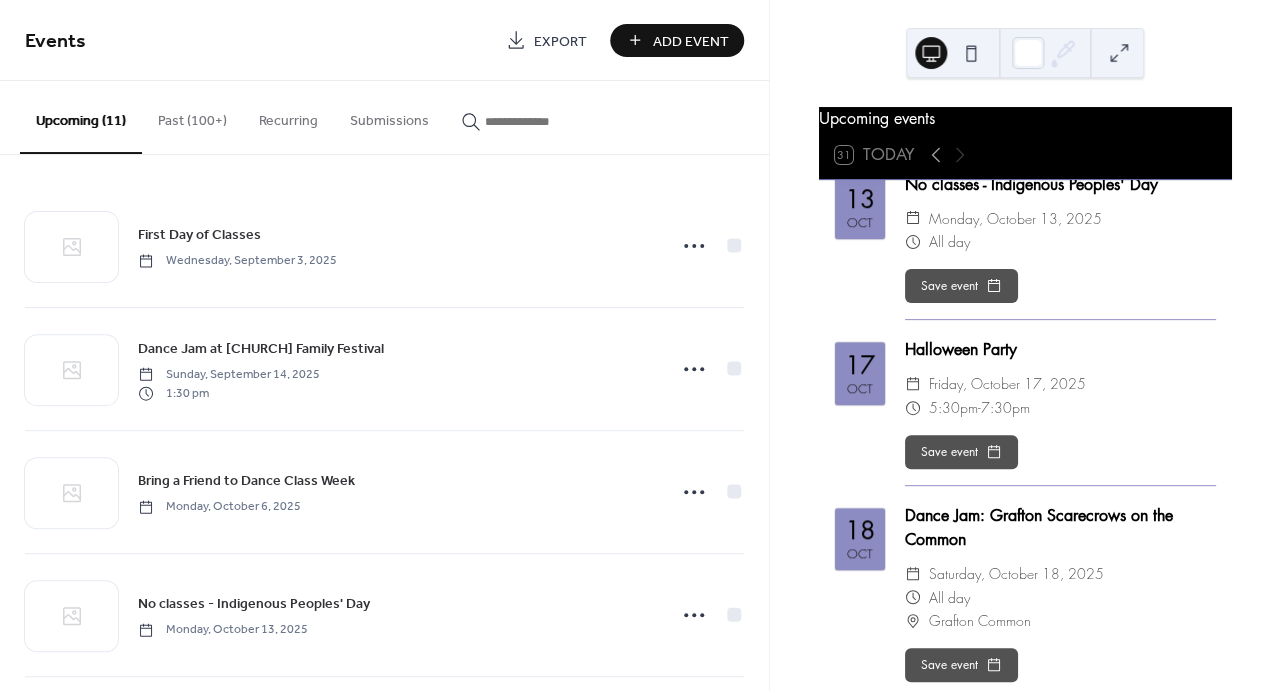 click on "Halloween Party" at bounding box center [1060, 350] 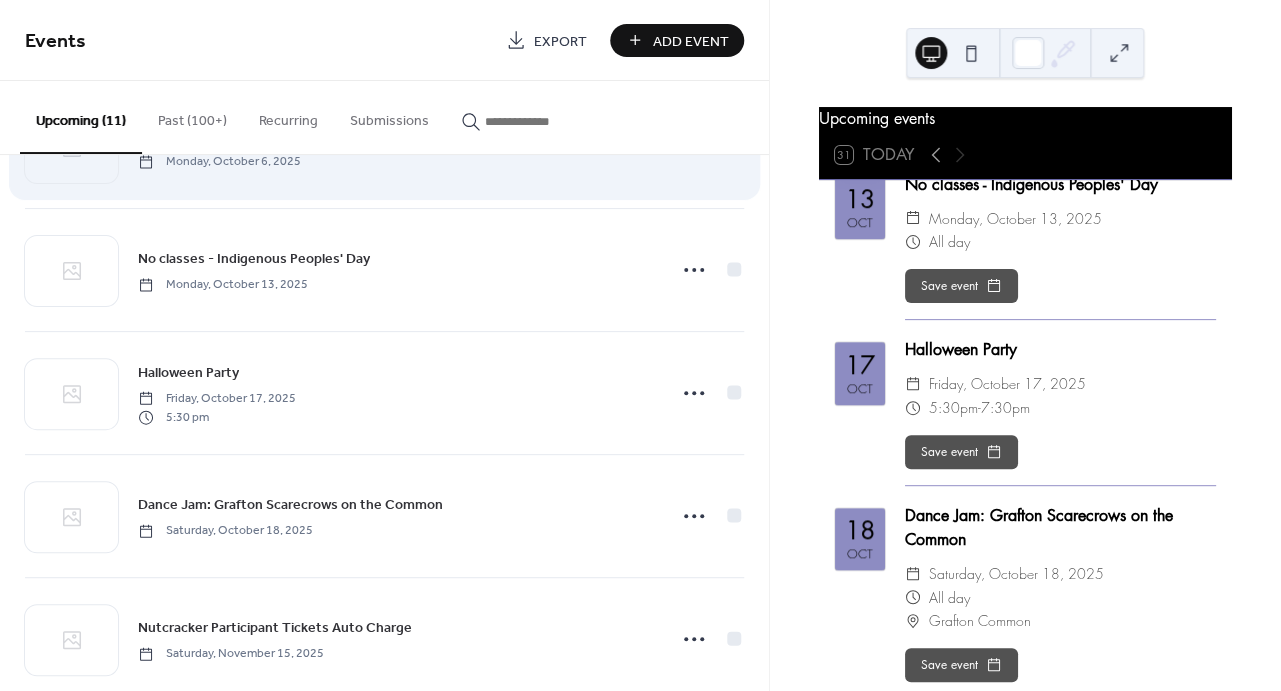 scroll, scrollTop: 349, scrollLeft: 0, axis: vertical 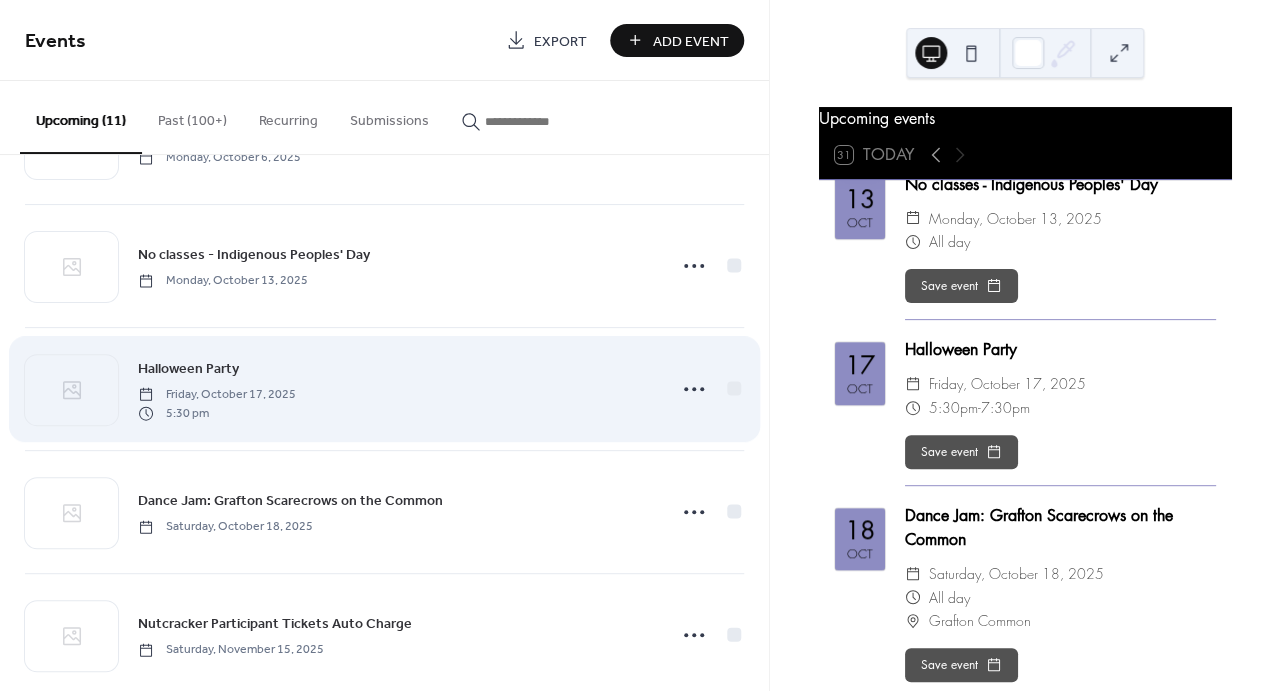 click on "Halloween Party Friday, October 17, 2025 5:30 pm" at bounding box center (395, 389) 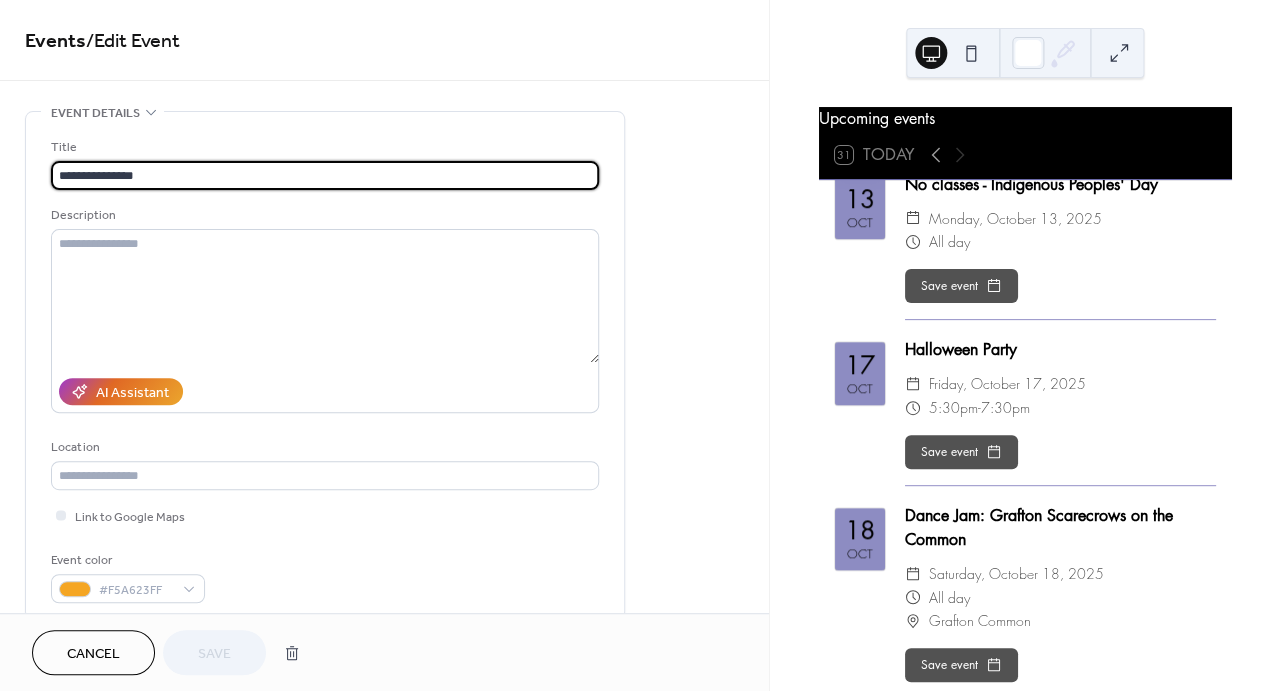 click on "**********" at bounding box center (325, 175) 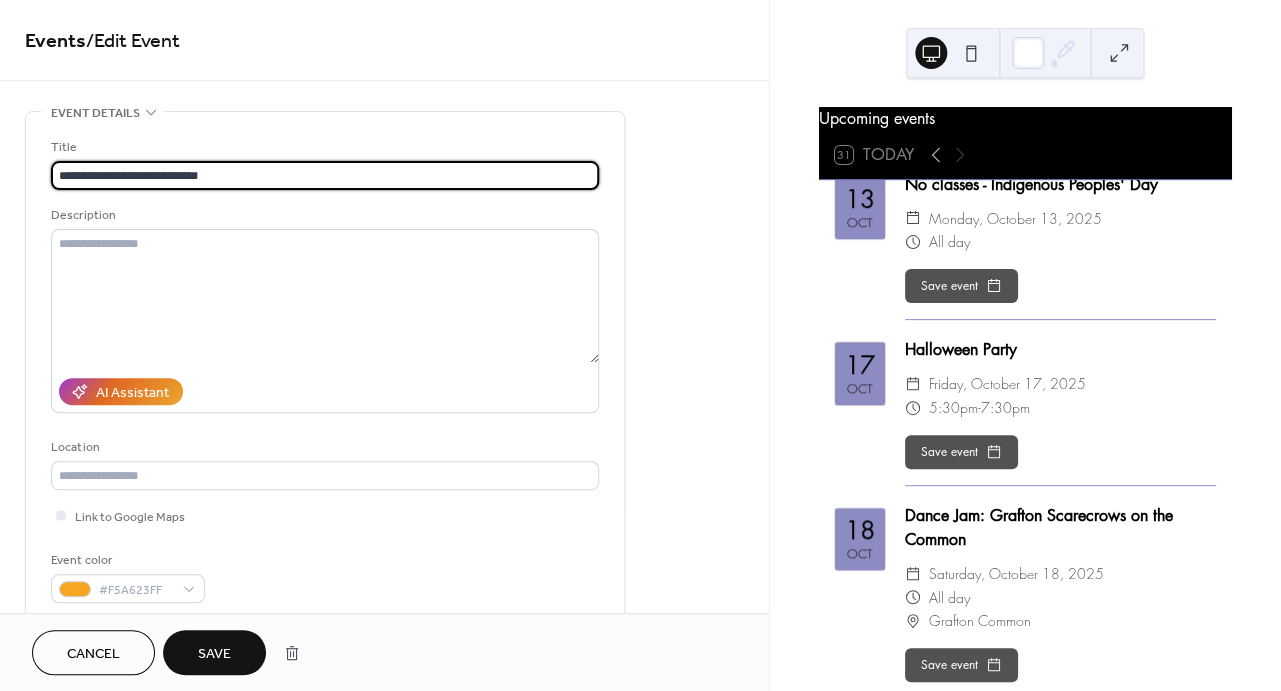 type on "**********" 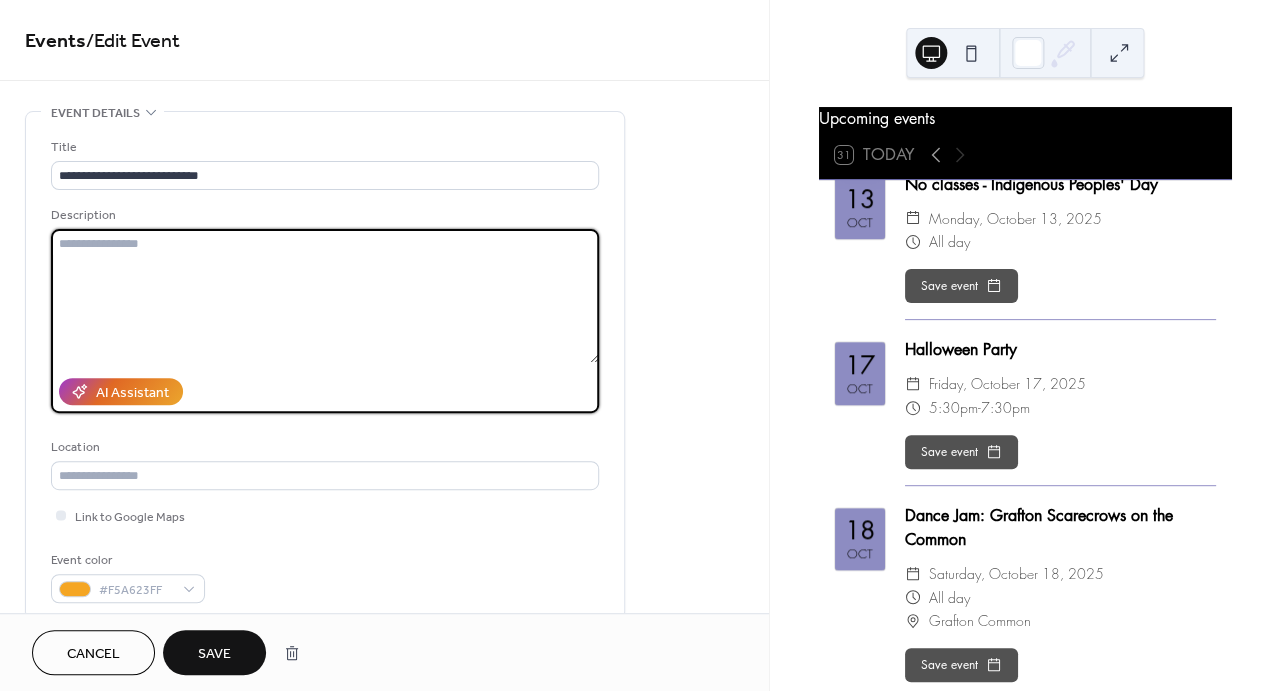 click at bounding box center [325, 296] 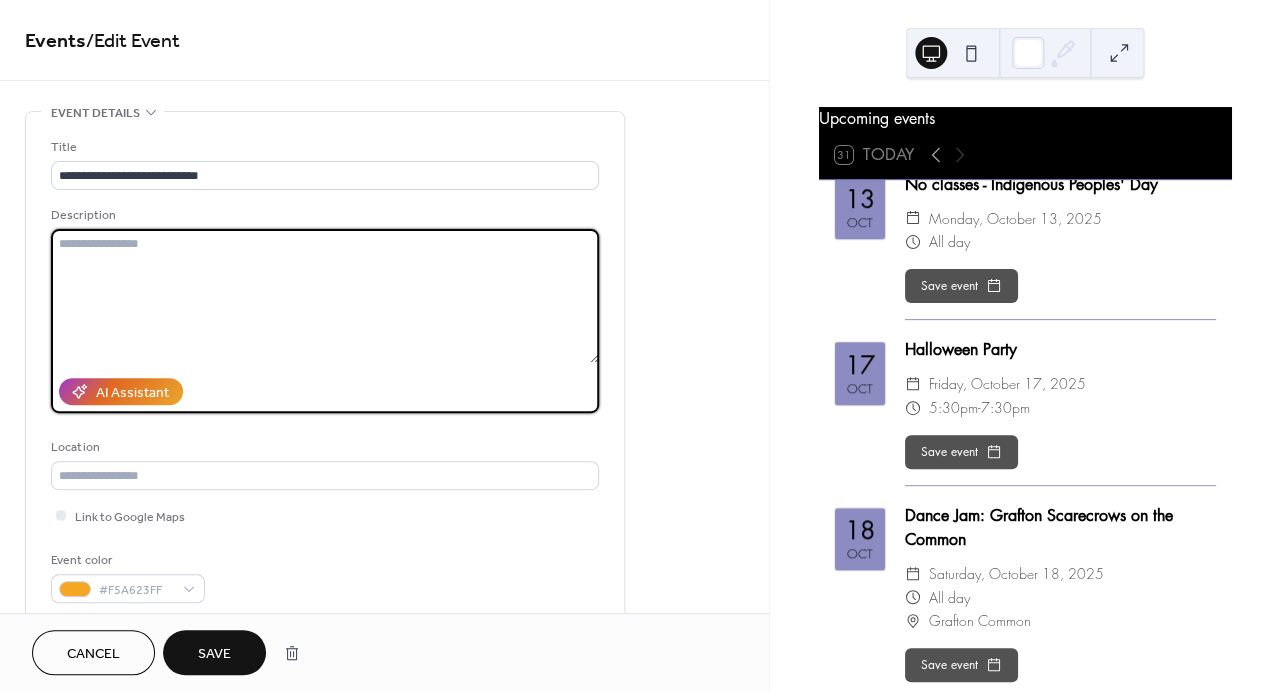 paste on "**********" 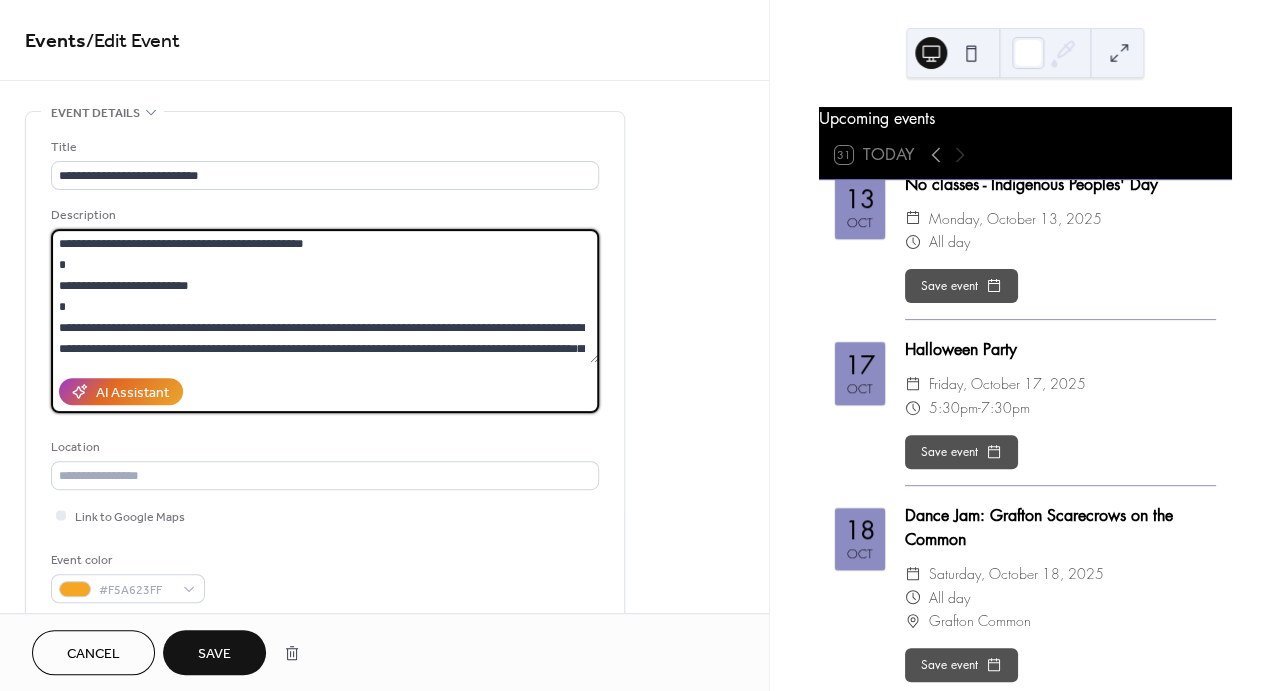 scroll, scrollTop: 375, scrollLeft: 0, axis: vertical 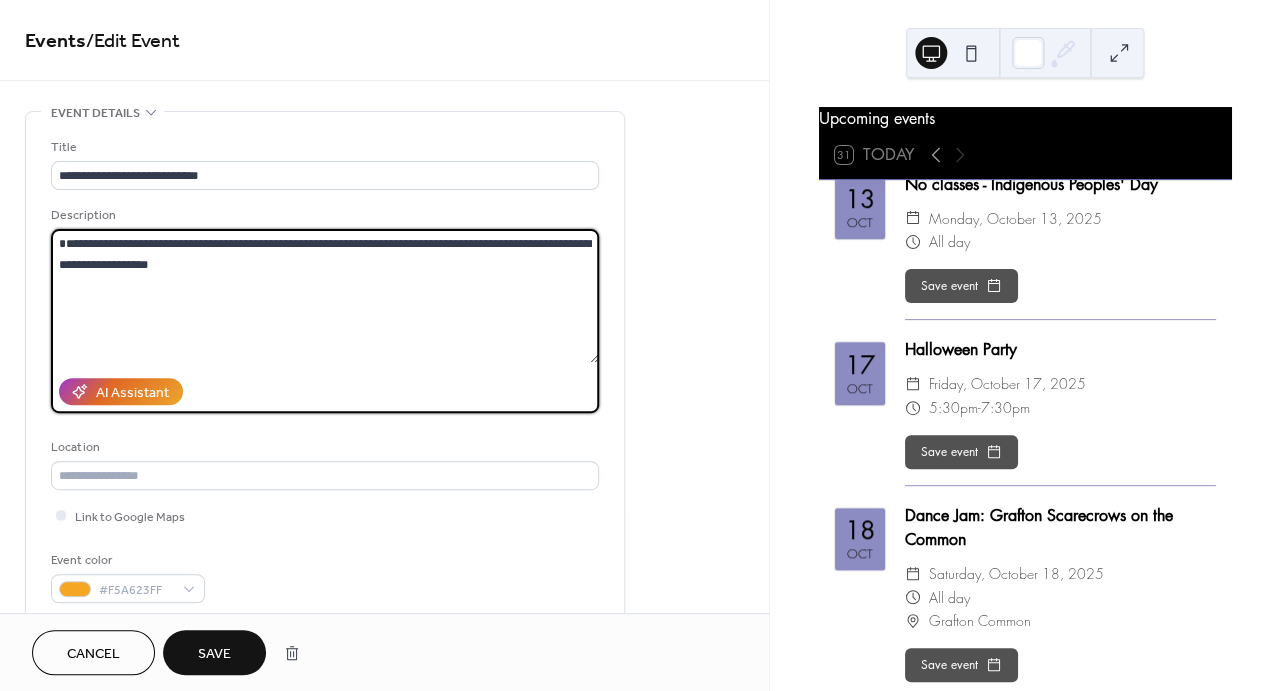 drag, startPoint x: 63, startPoint y: 252, endPoint x: 63, endPoint y: 211, distance: 41 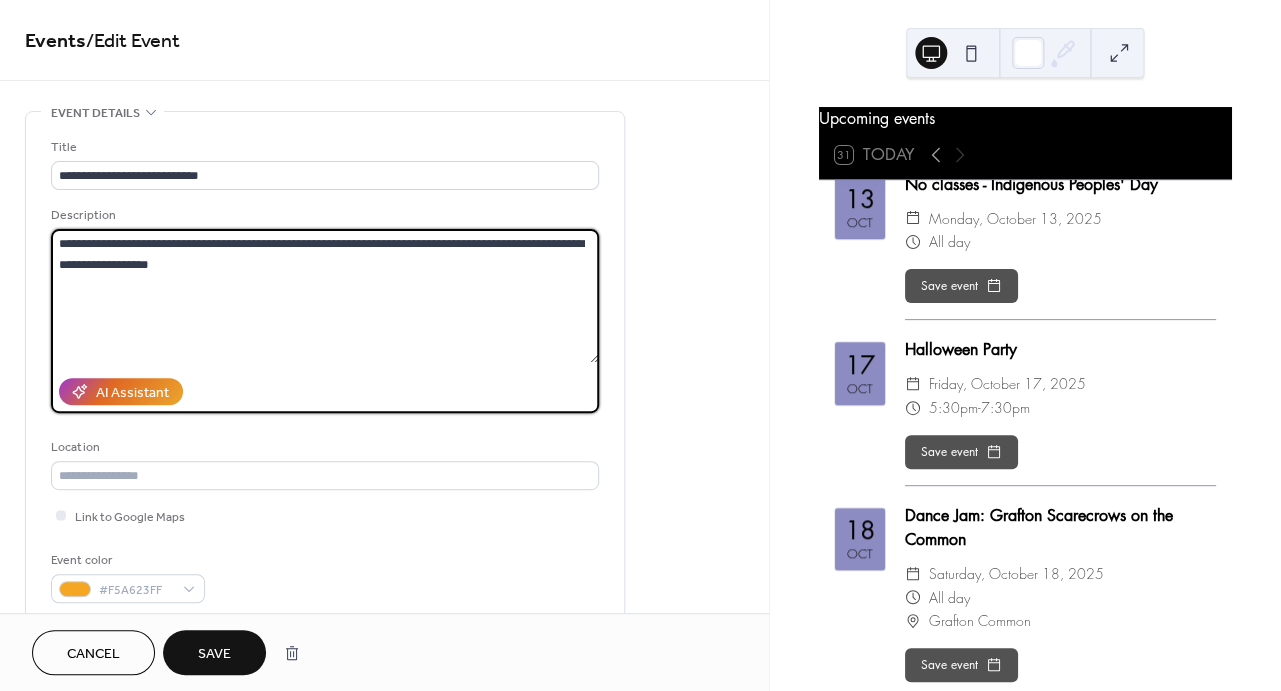 click on "**********" at bounding box center (325, 296) 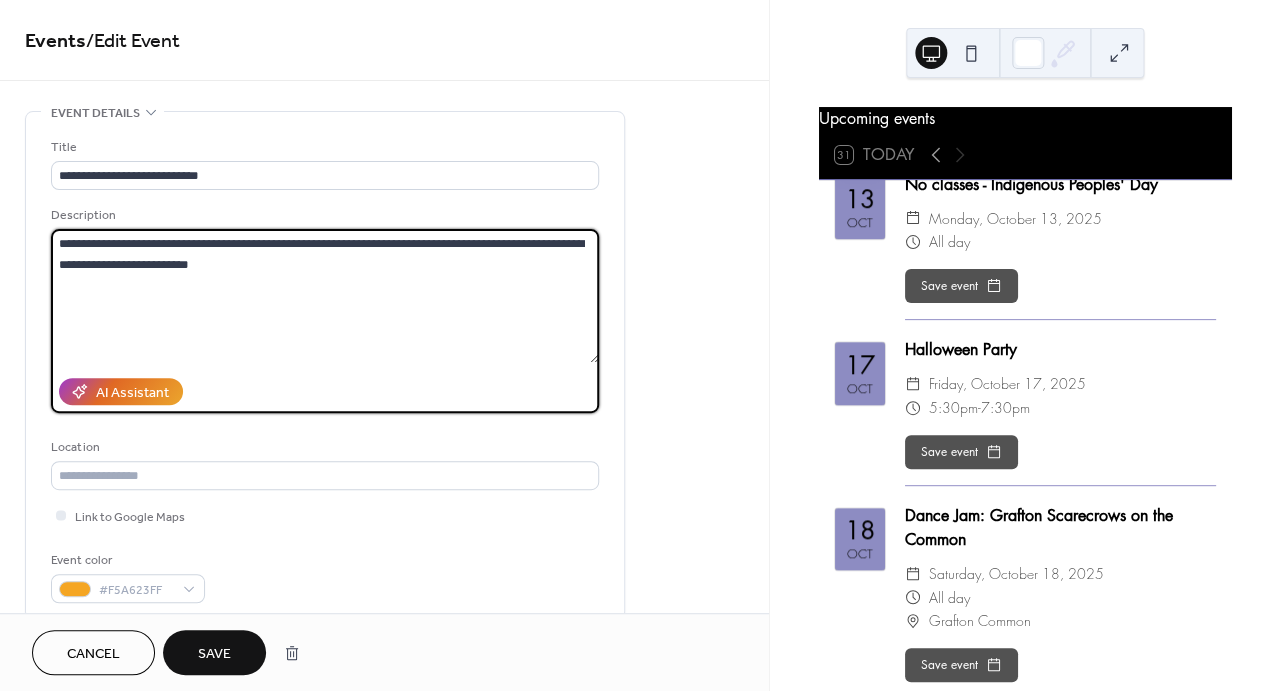 click on "**********" at bounding box center (325, 296) 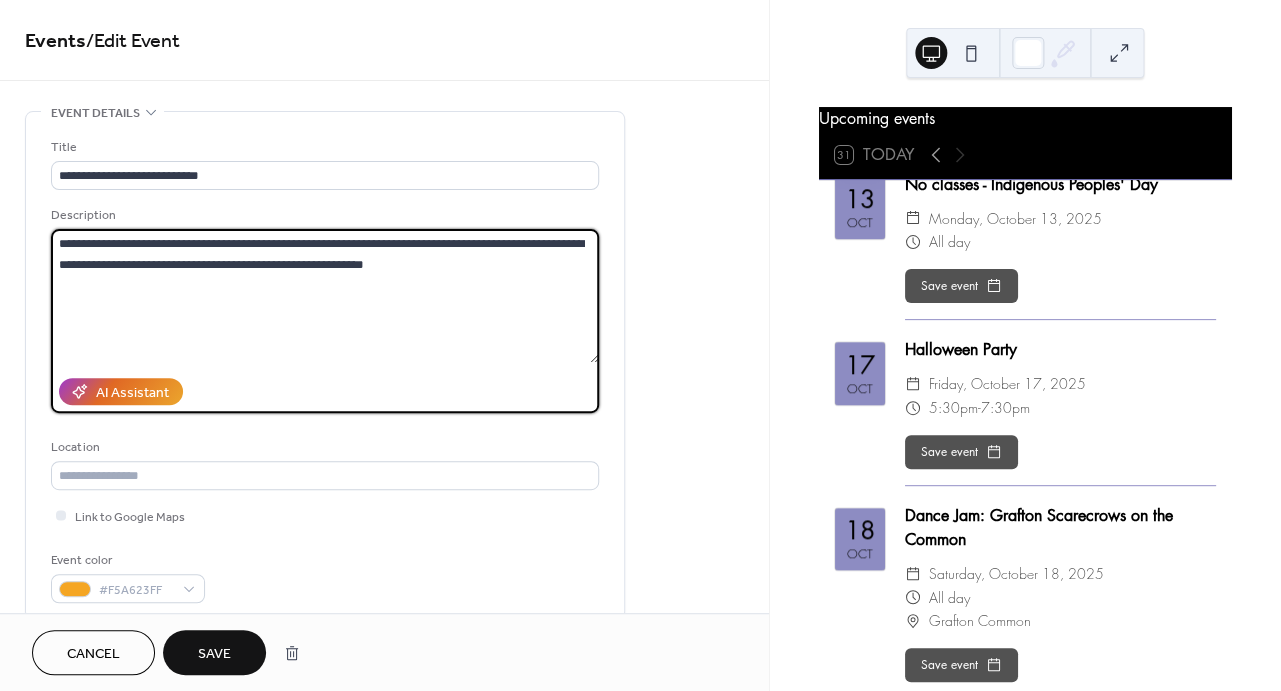 type on "**********" 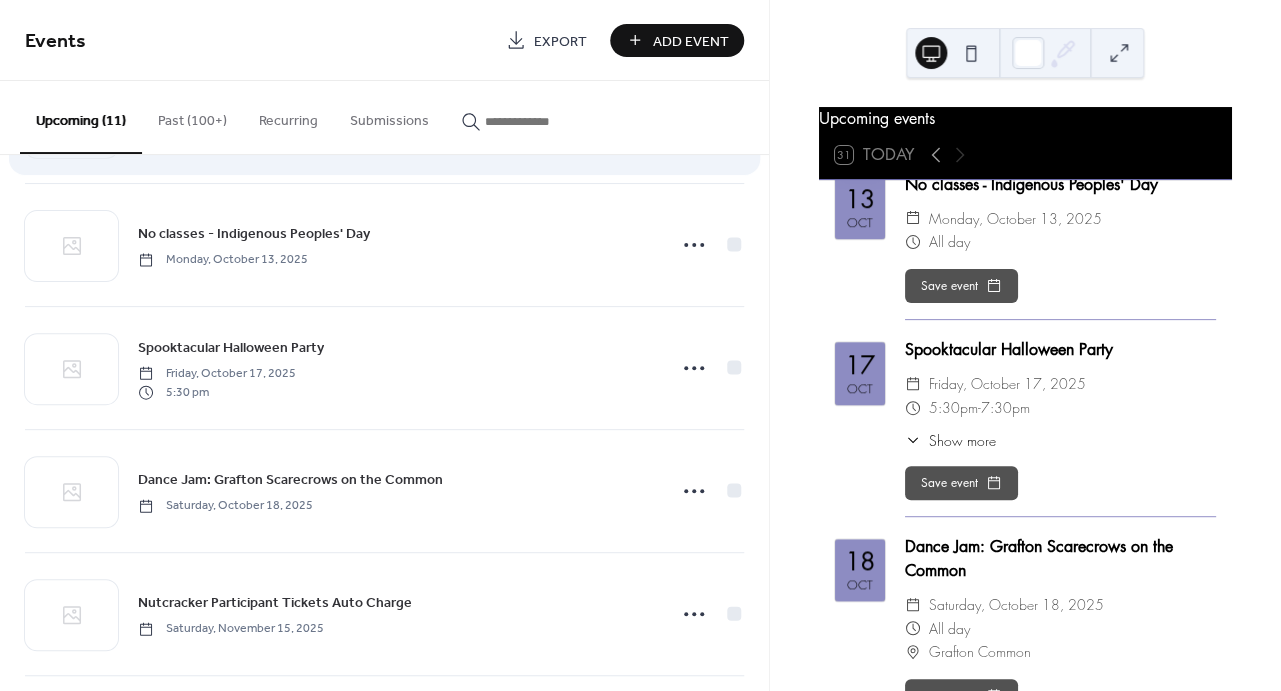 scroll, scrollTop: 318, scrollLeft: 0, axis: vertical 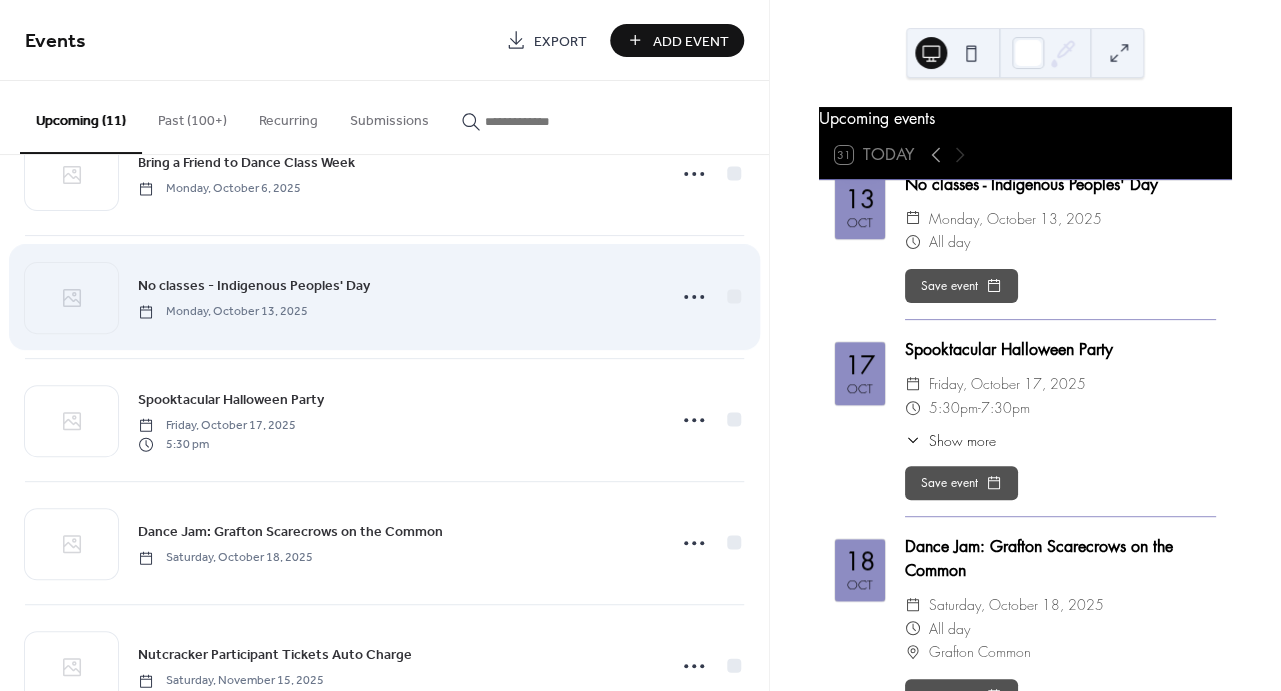 click on "No classes - Indigenous Peoples' Day Monday, October 13, 2025" at bounding box center [395, 296] 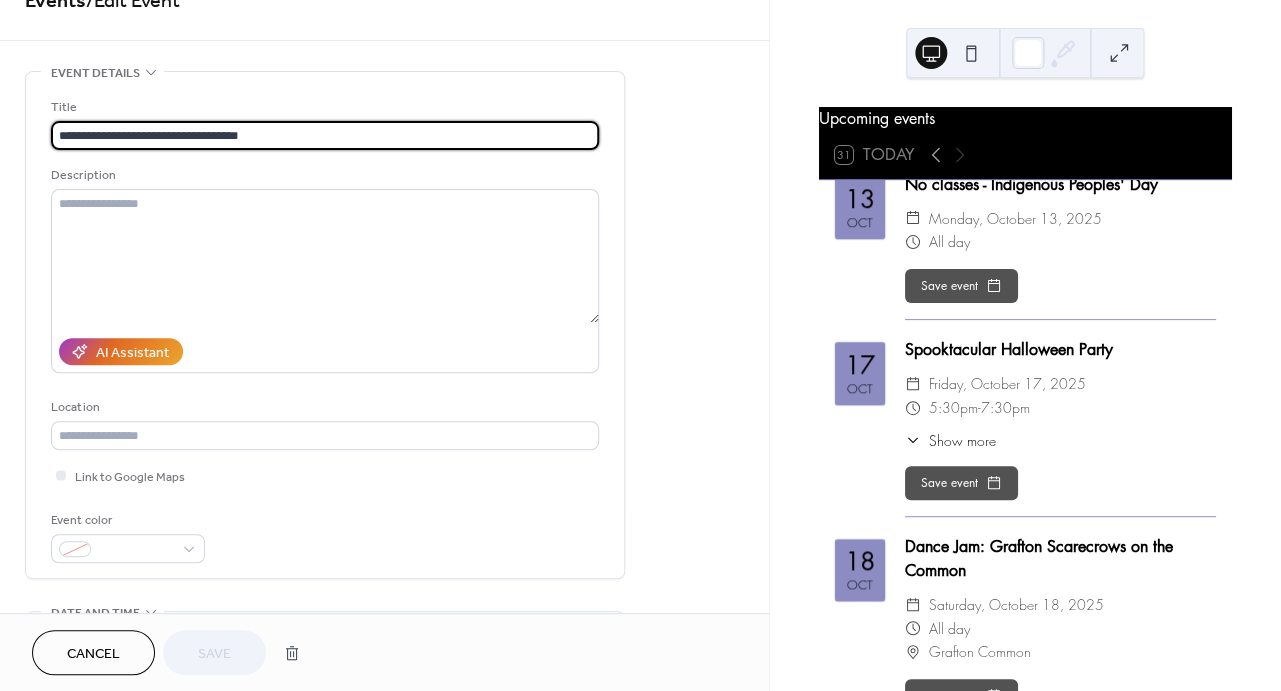 scroll, scrollTop: 0, scrollLeft: 0, axis: both 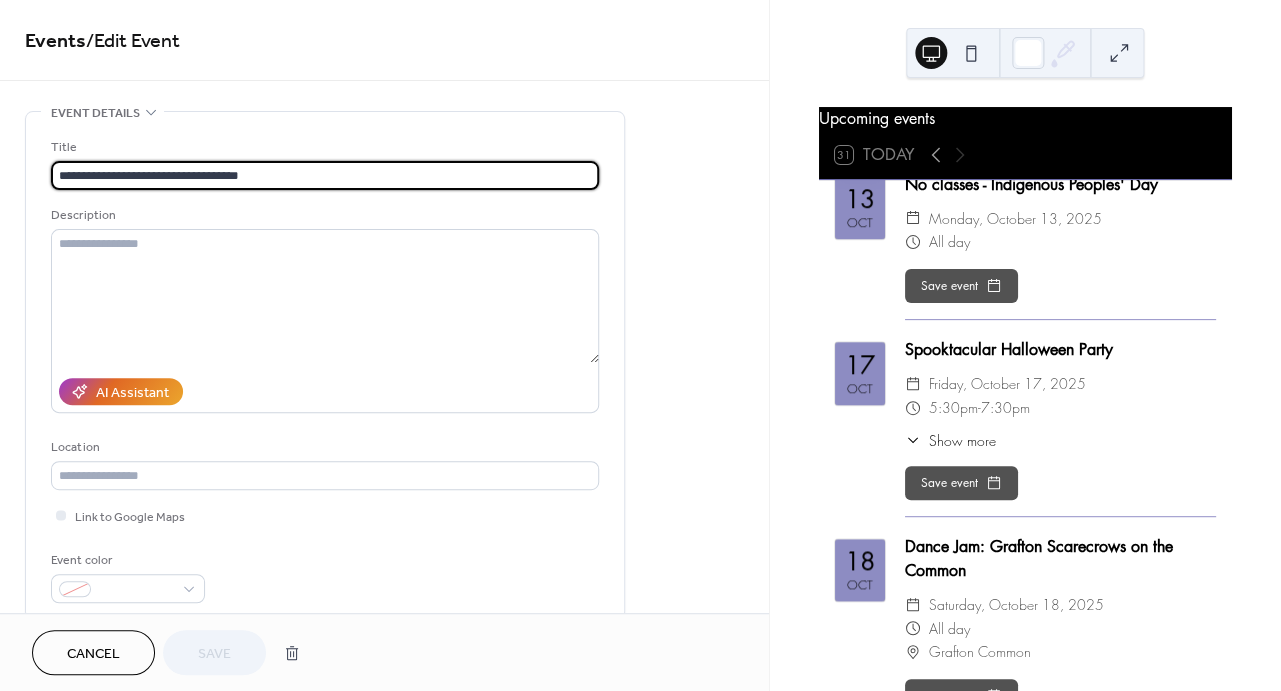 click on "Cancel" at bounding box center [93, 652] 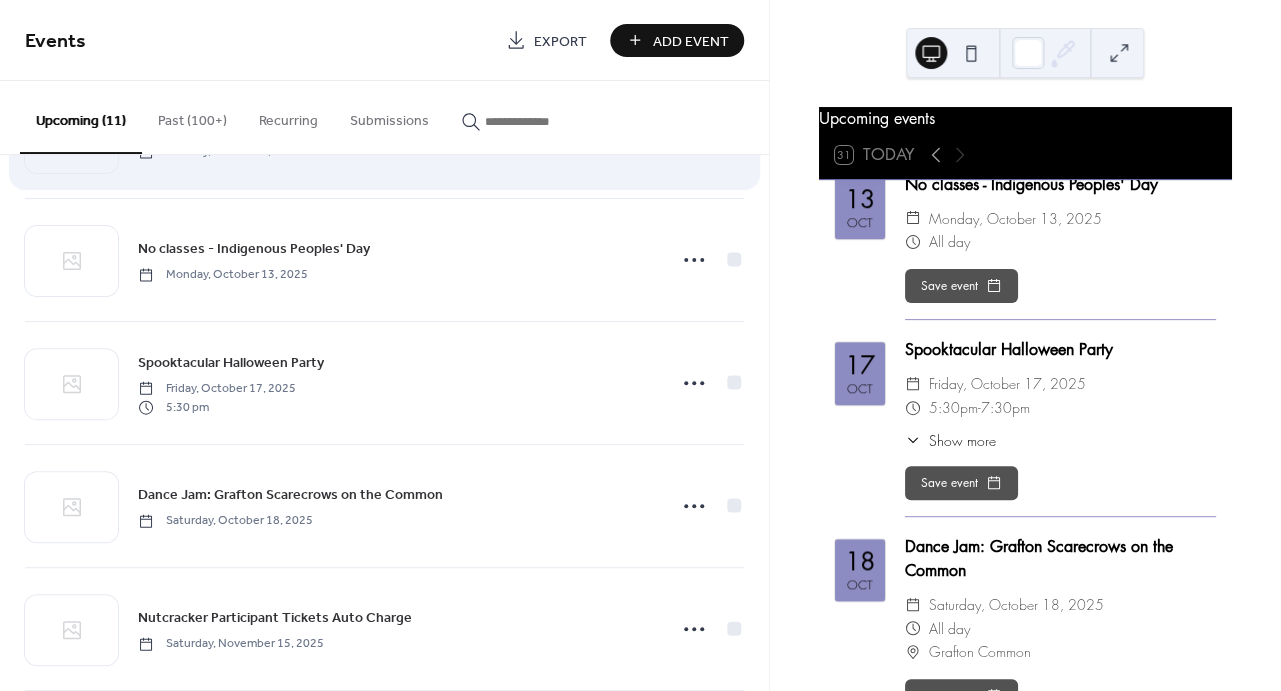 scroll, scrollTop: 359, scrollLeft: 0, axis: vertical 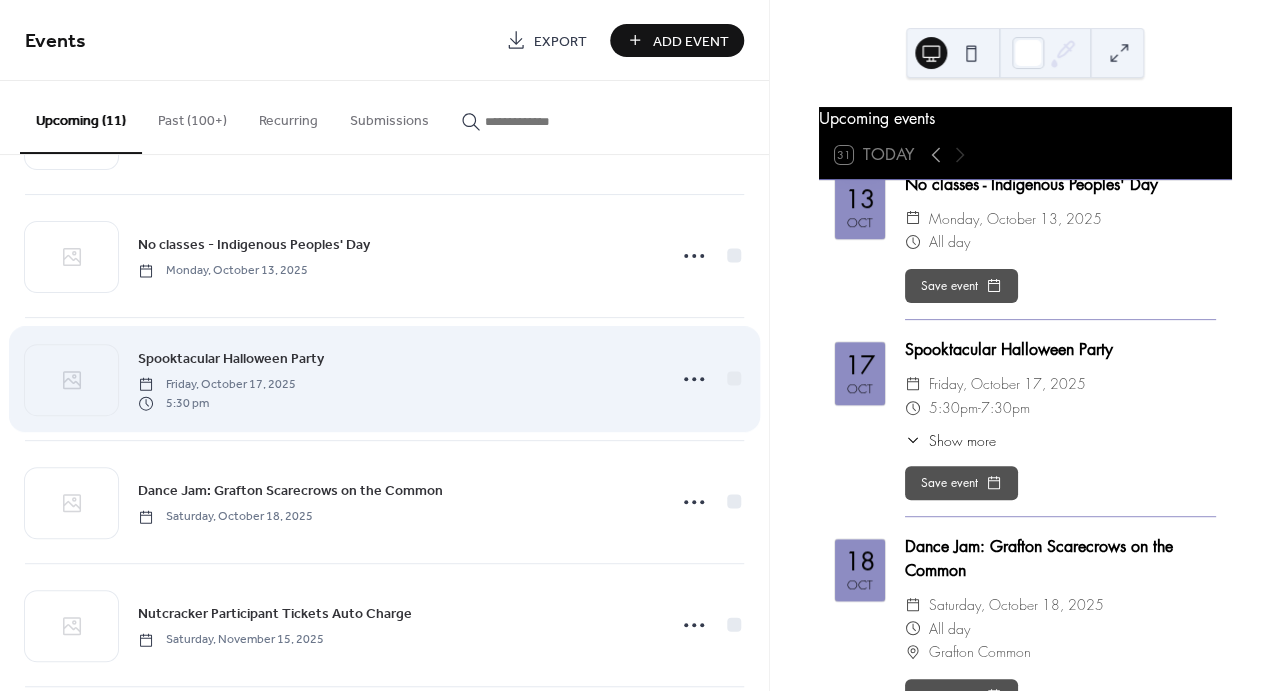 click on "Spooktacular Halloween Party Friday, October 17, 2025 5:30 pm" at bounding box center (395, 379) 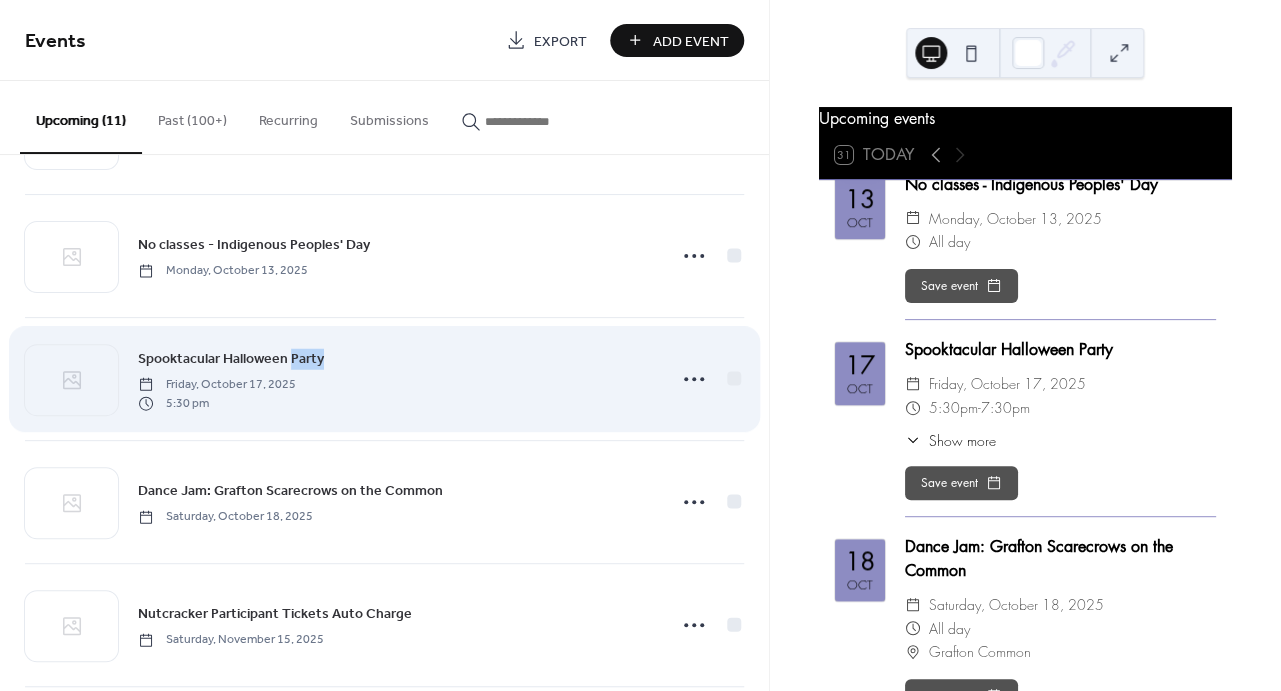 click on "Spooktacular Halloween Party Friday, October 17, 2025 5:30 pm" at bounding box center (395, 379) 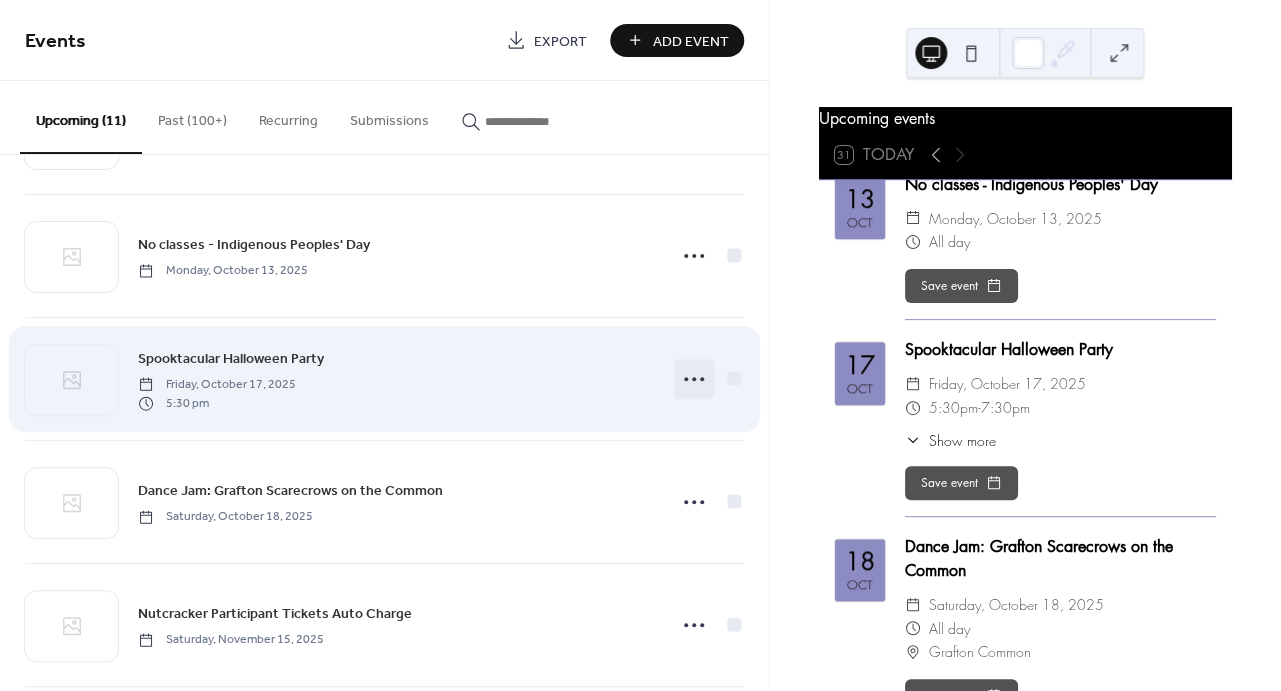click 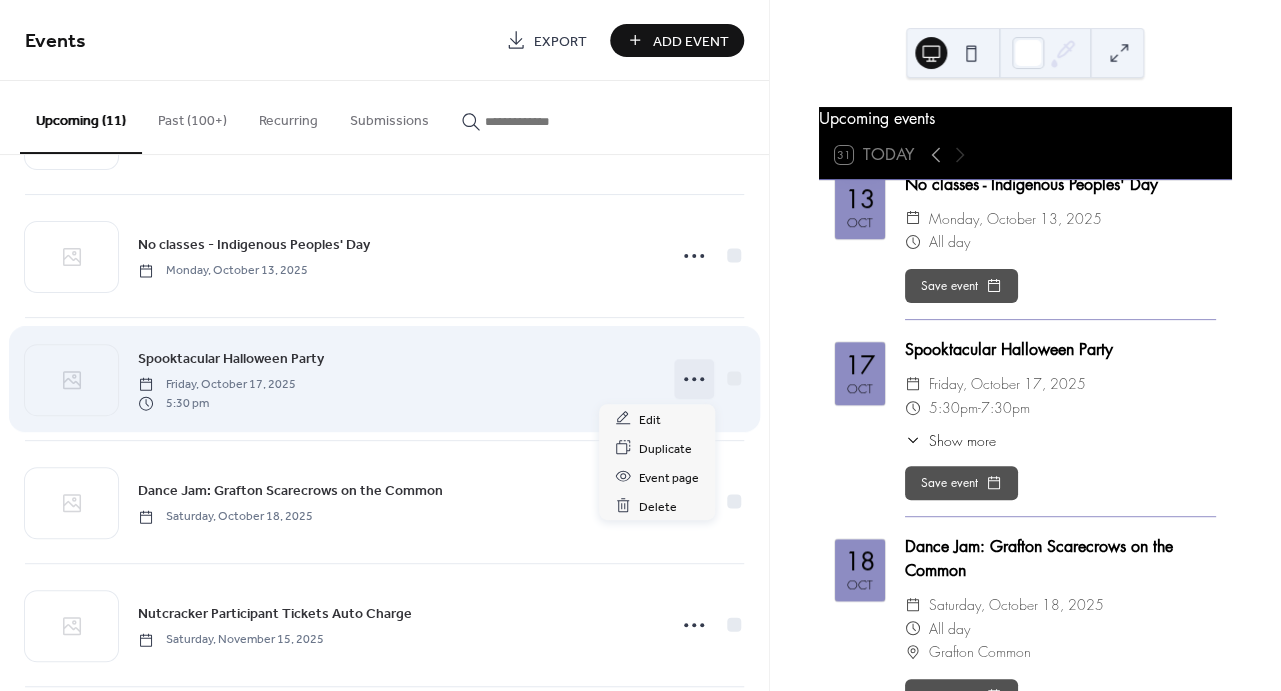 click on "Spooktacular Halloween Party Friday, October 17, 2025 5:30 pm" at bounding box center [395, 379] 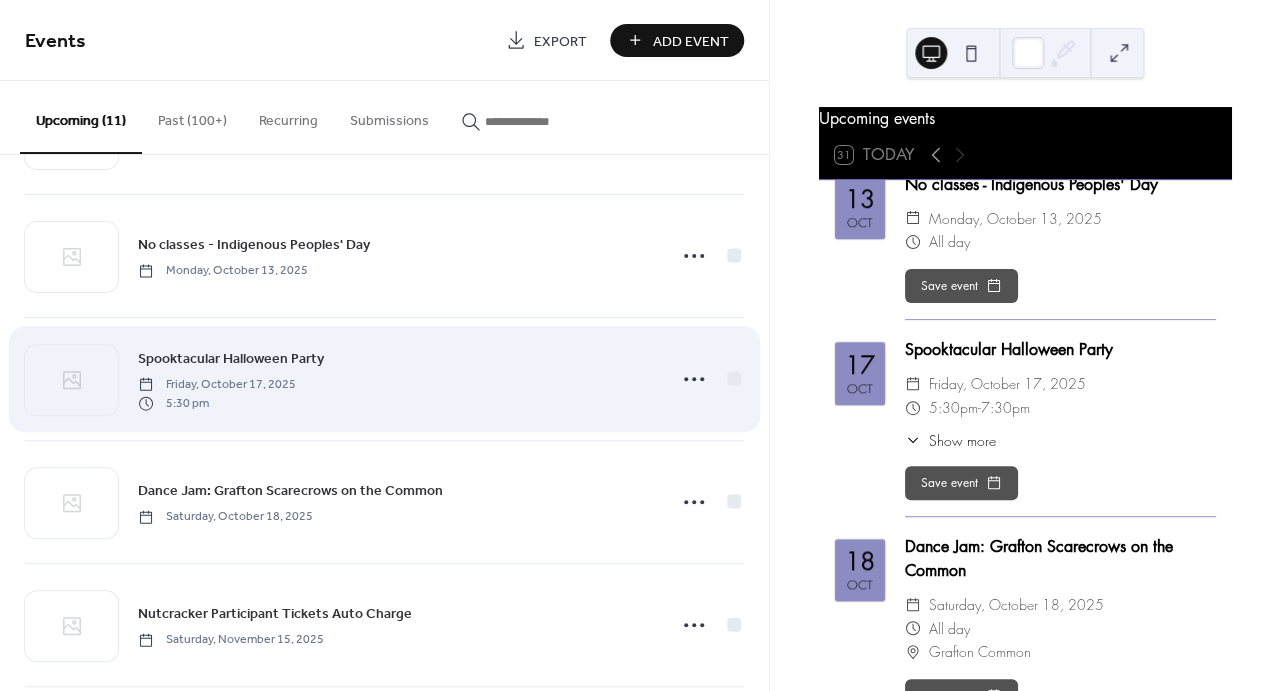 click on "Spooktacular Halloween Party Friday, October 17, 2025 5:30 pm" at bounding box center (384, 379) 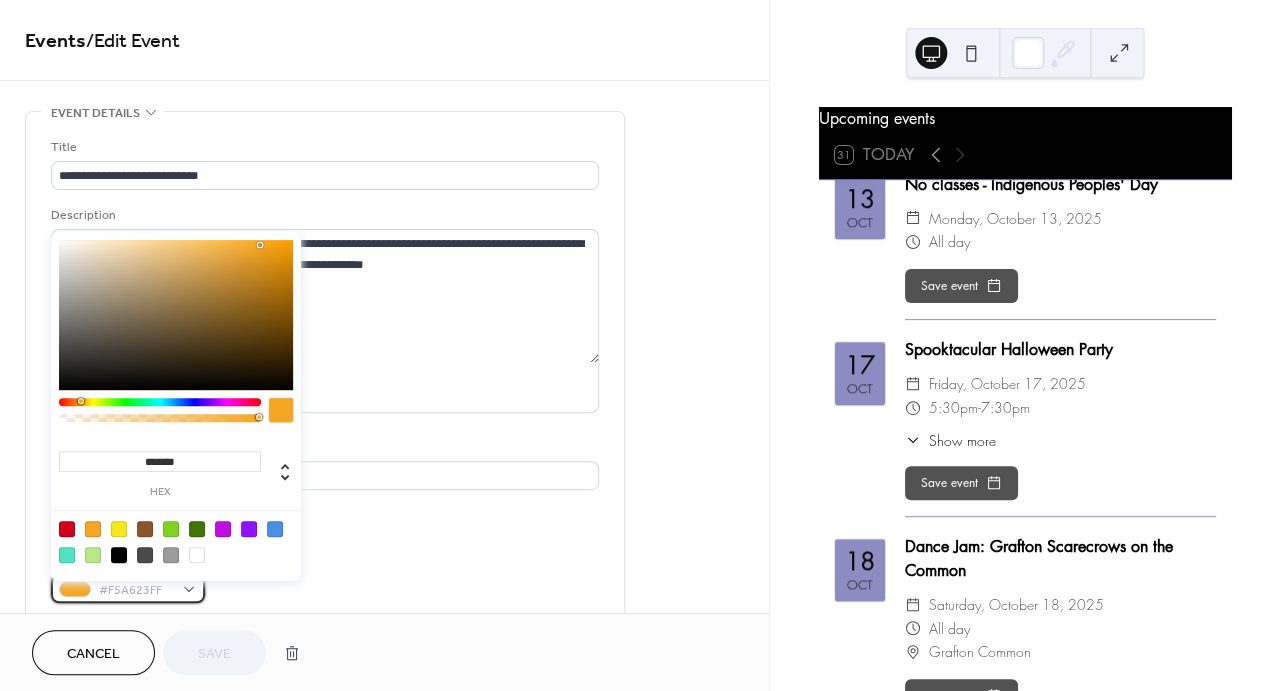 click on "#F5A623FF" at bounding box center [128, 588] 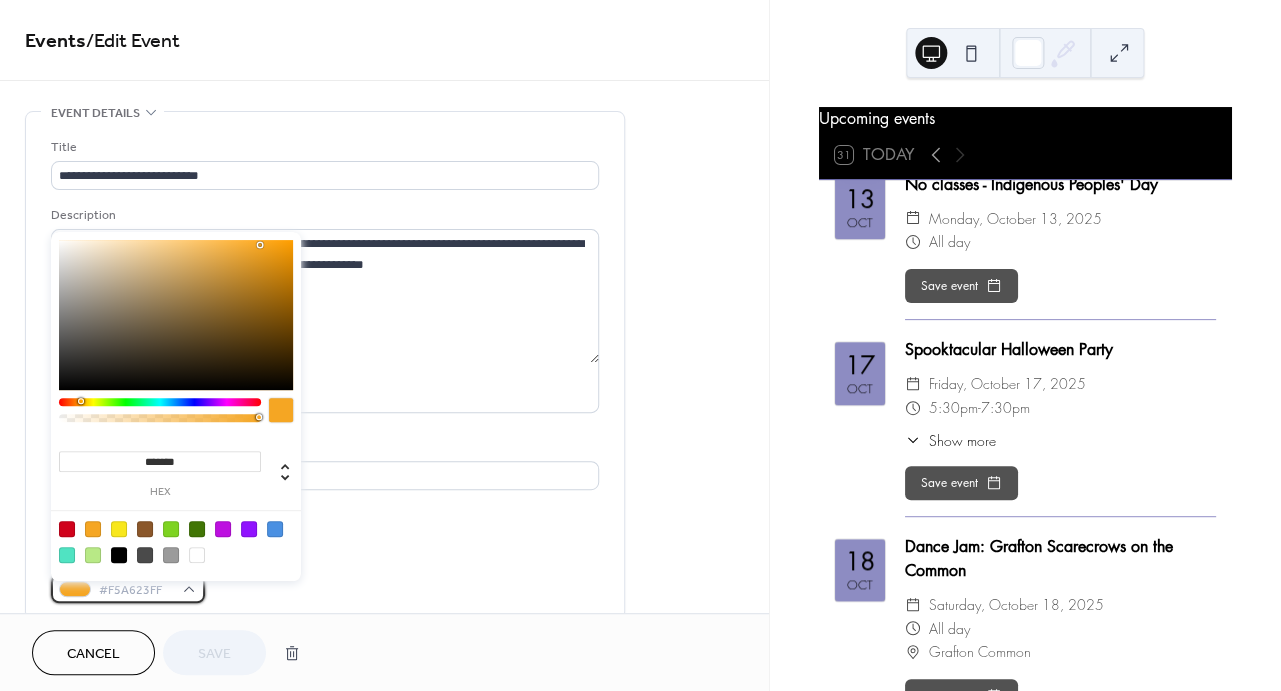 click on "#F5A623FF" at bounding box center (128, 588) 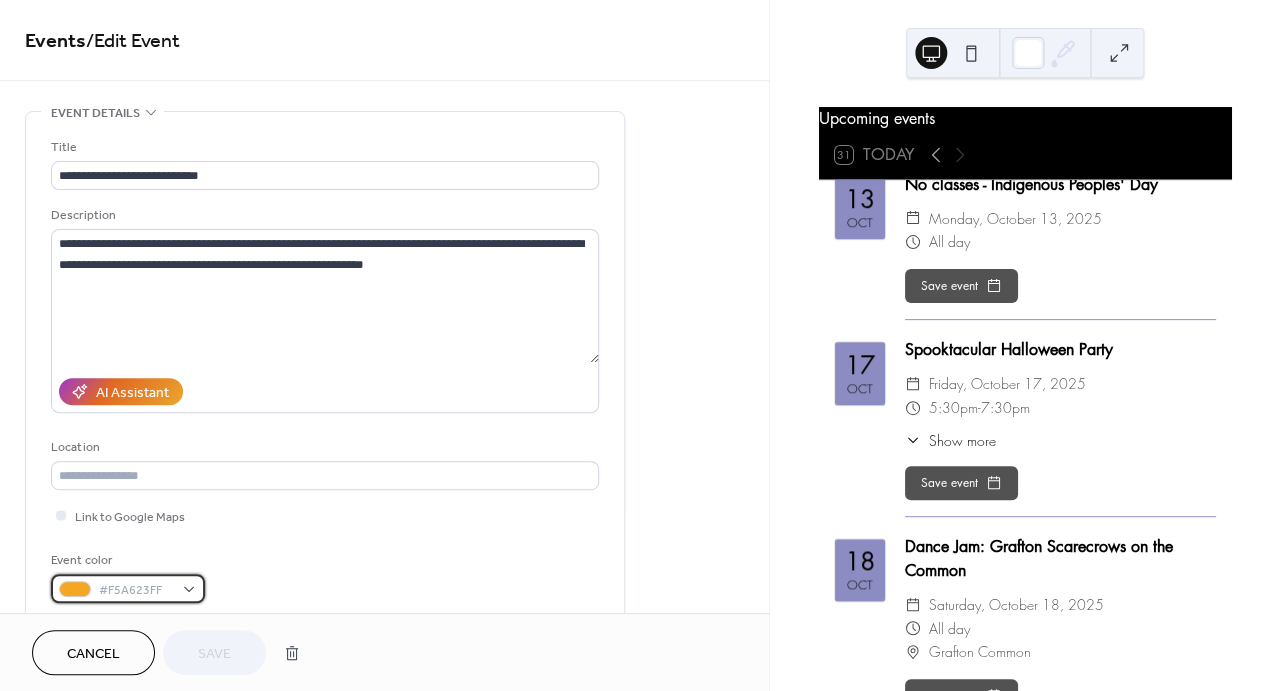 click on "#F5A623FF" at bounding box center (128, 588) 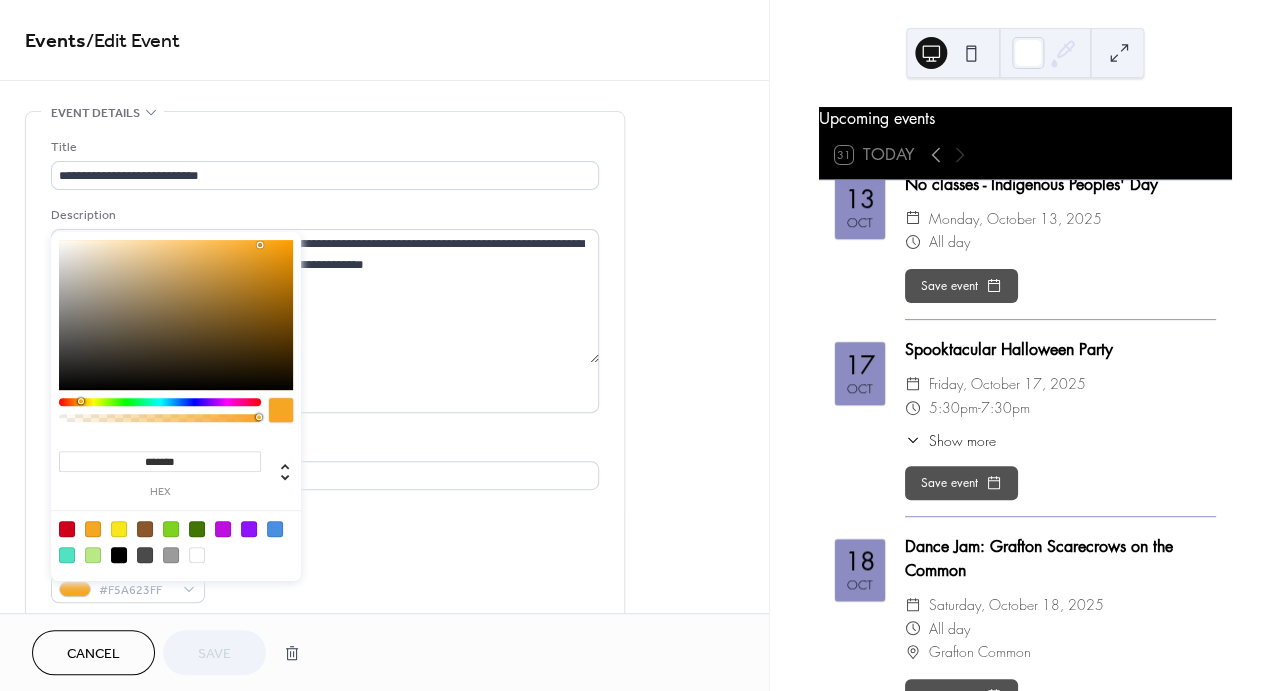 click at bounding box center [197, 555] 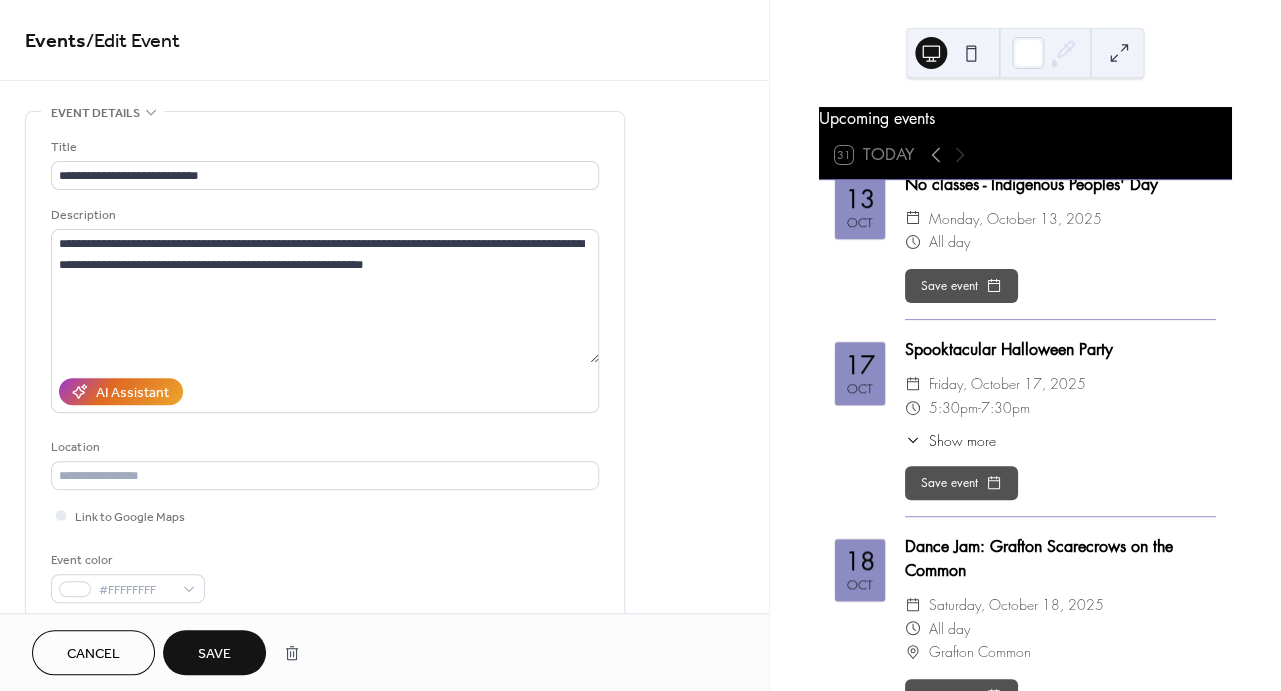 click on "Save" at bounding box center [214, 654] 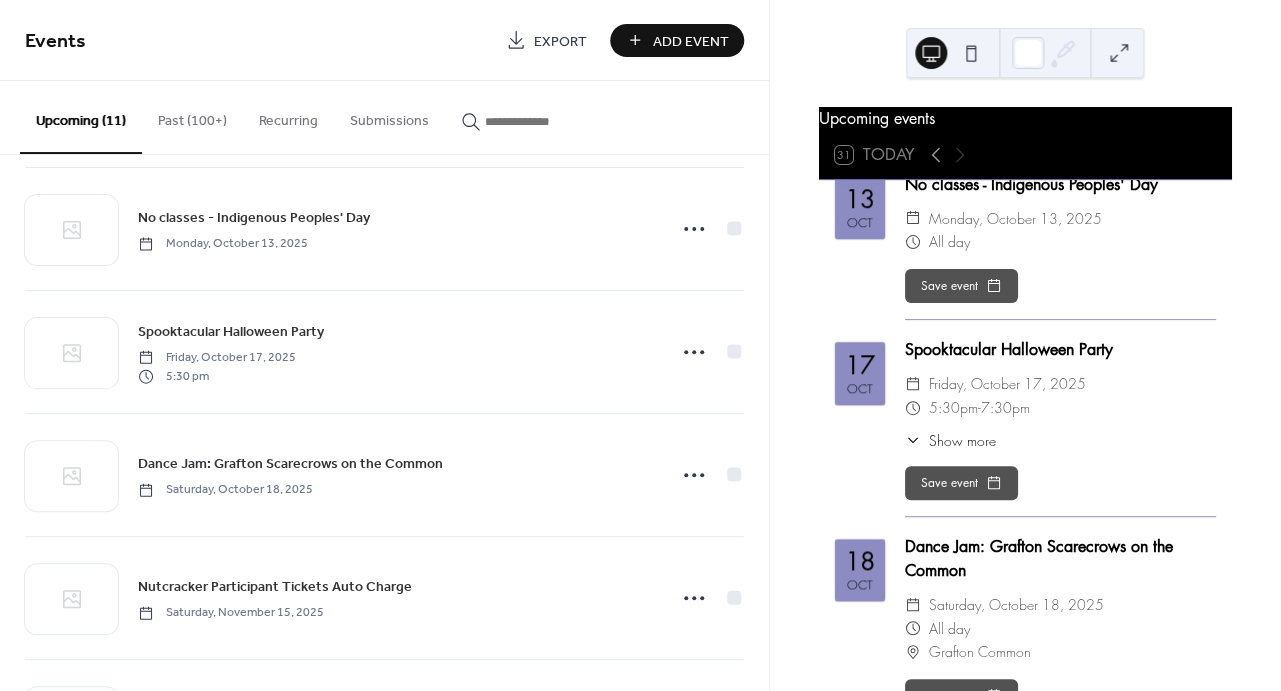 scroll, scrollTop: 393, scrollLeft: 0, axis: vertical 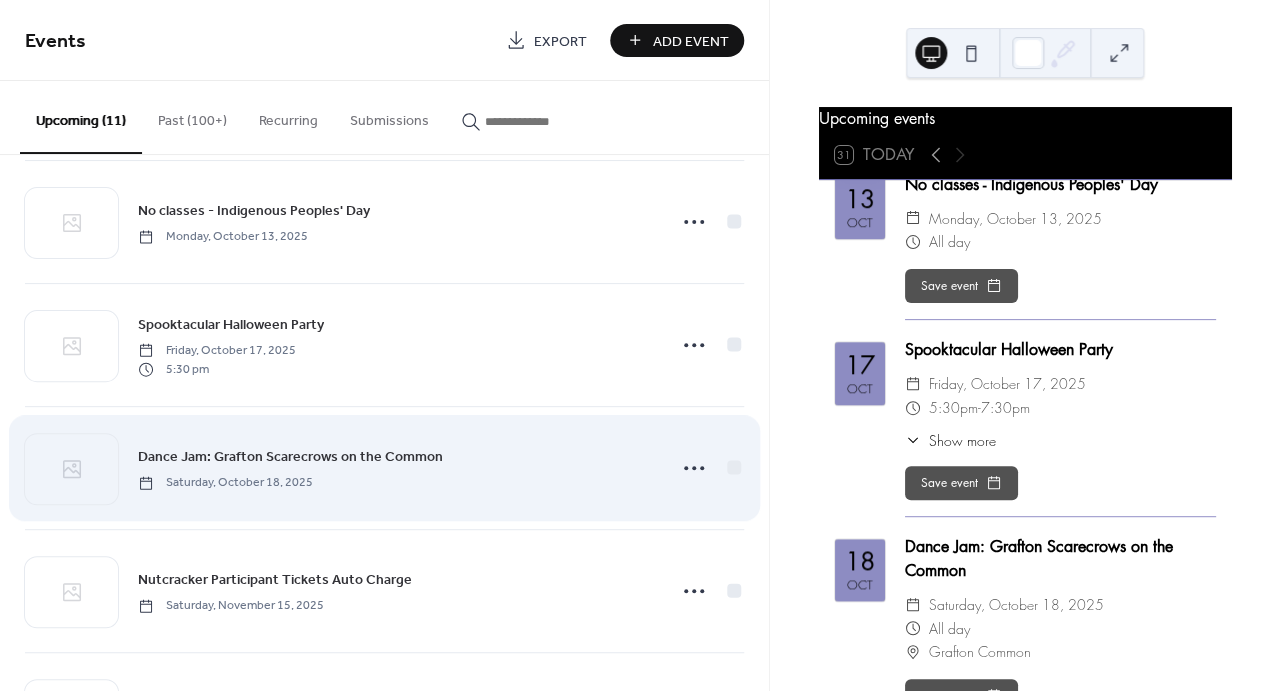 click on "Dance Jam: [SCHOOL] Scarecrows on the Common Saturday, October 18, 2025" at bounding box center [384, 468] 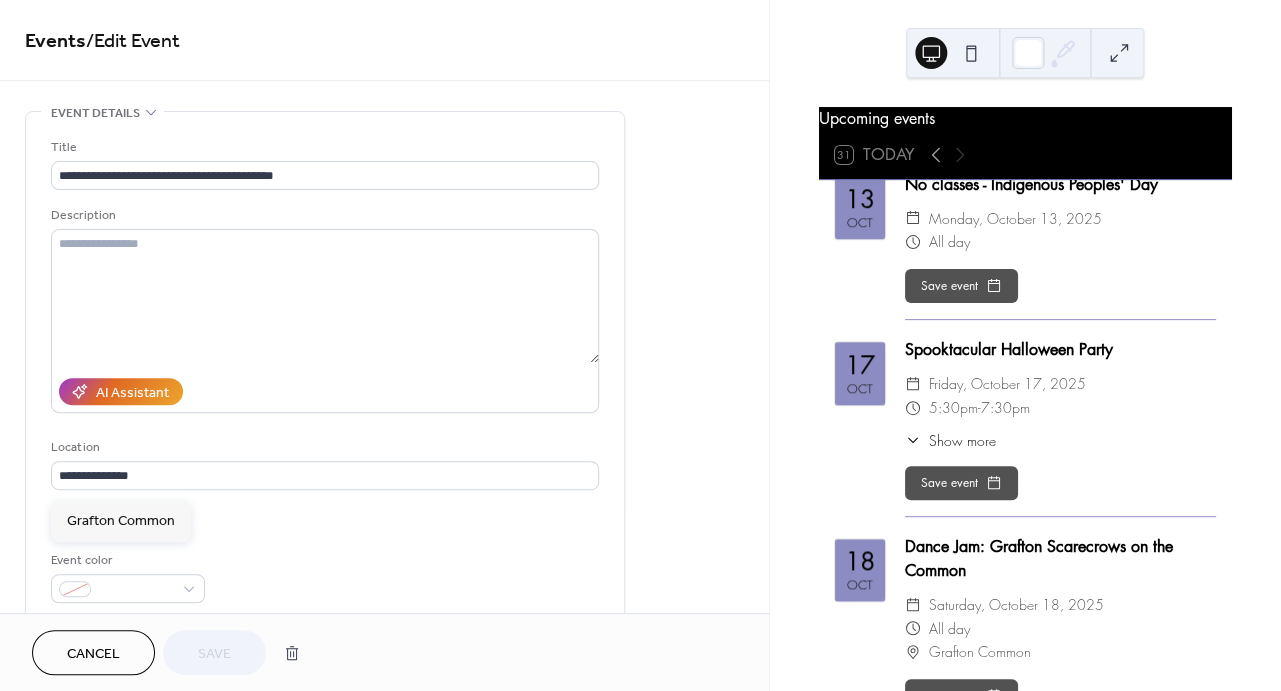 click on "Location" at bounding box center (323, 447) 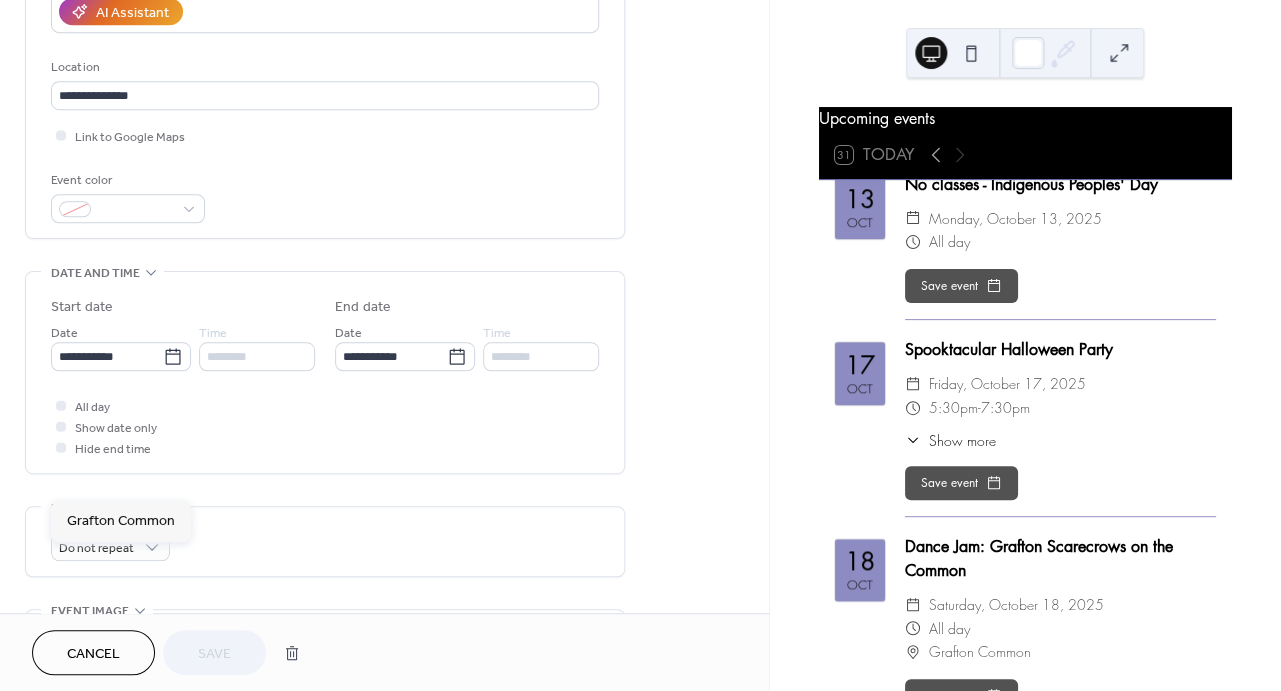 scroll, scrollTop: 381, scrollLeft: 0, axis: vertical 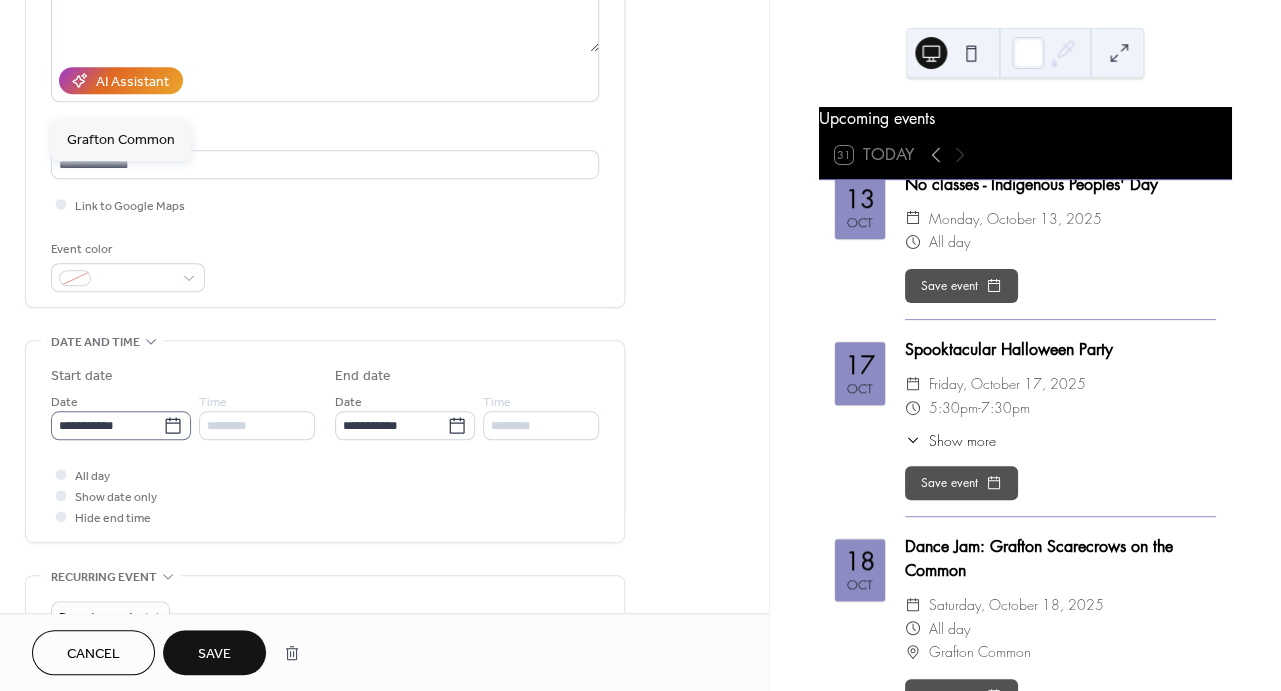 type 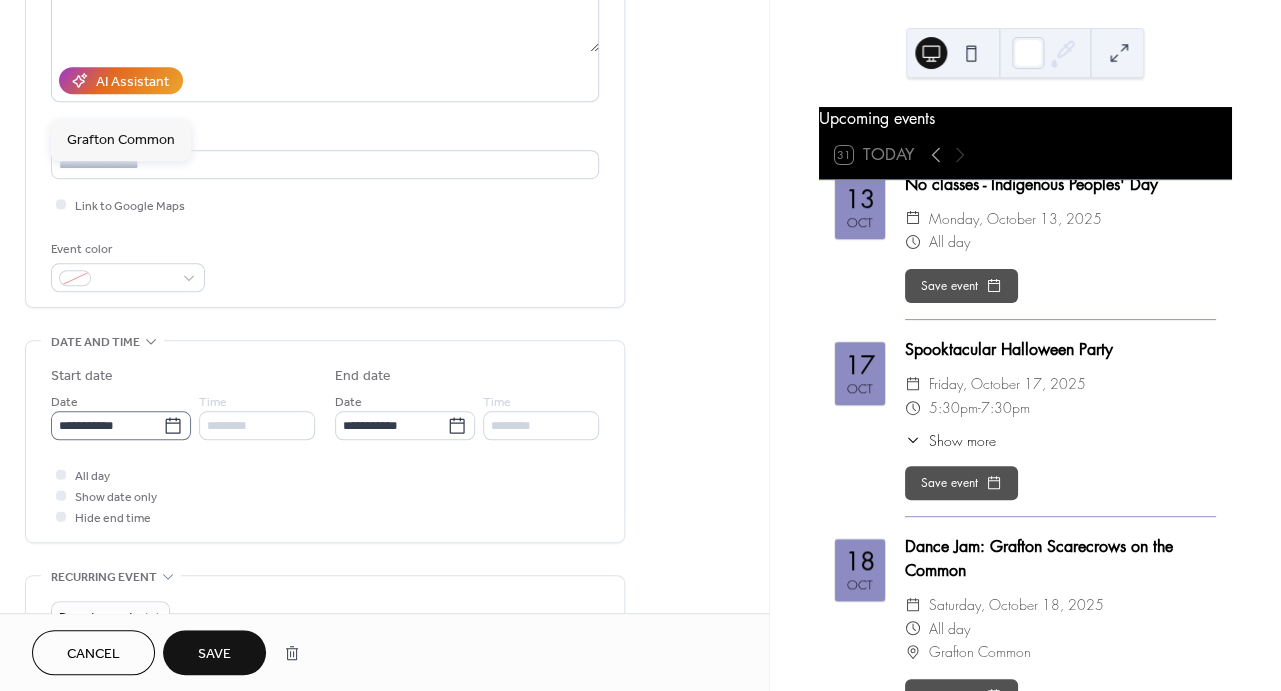 click 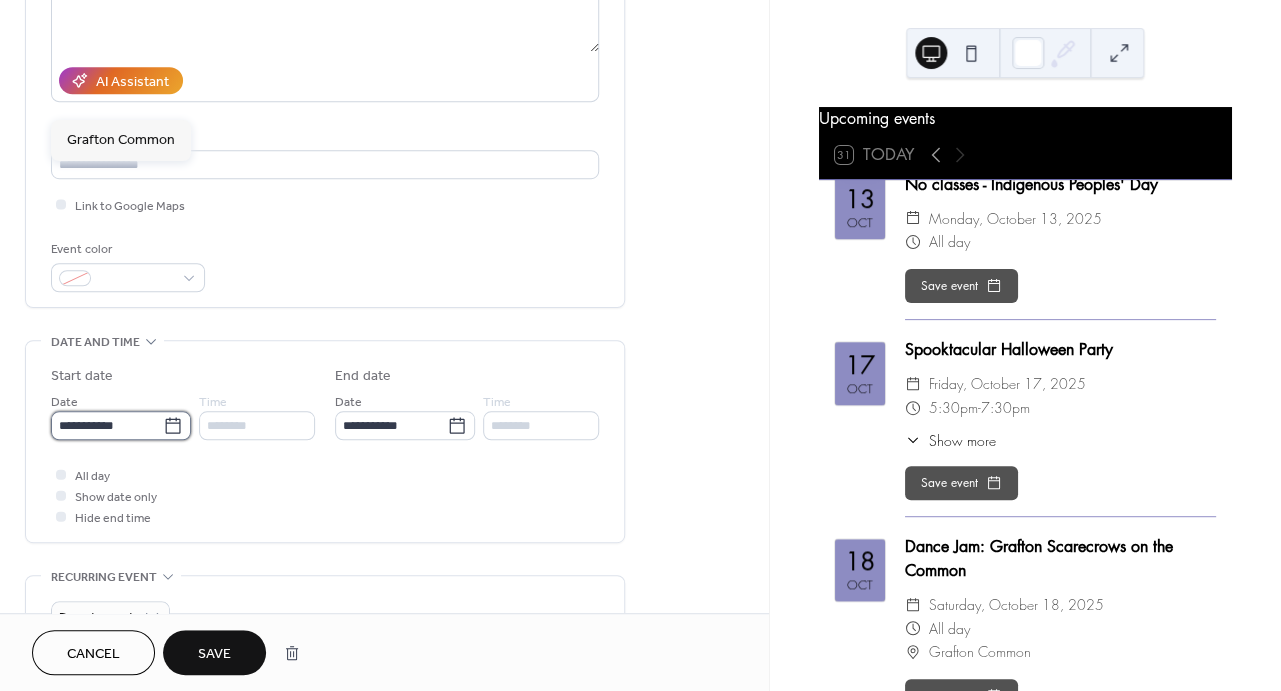 click on "**********" at bounding box center [107, 425] 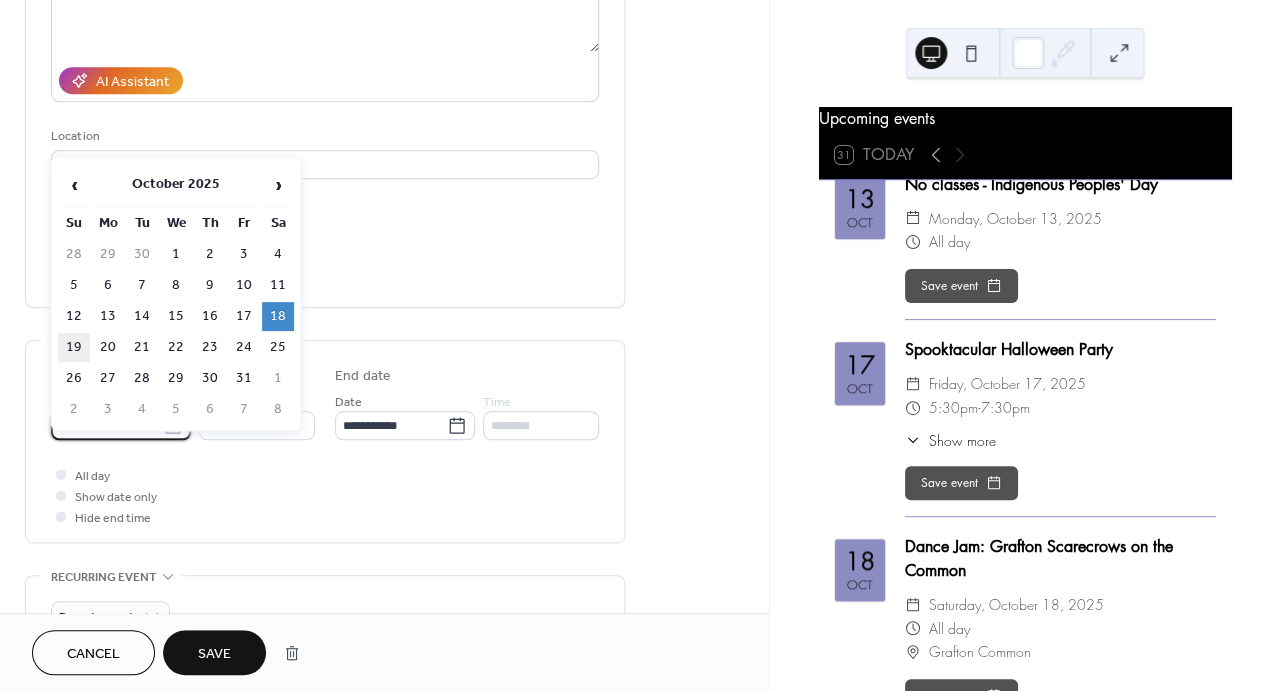 click on "19" at bounding box center [74, 347] 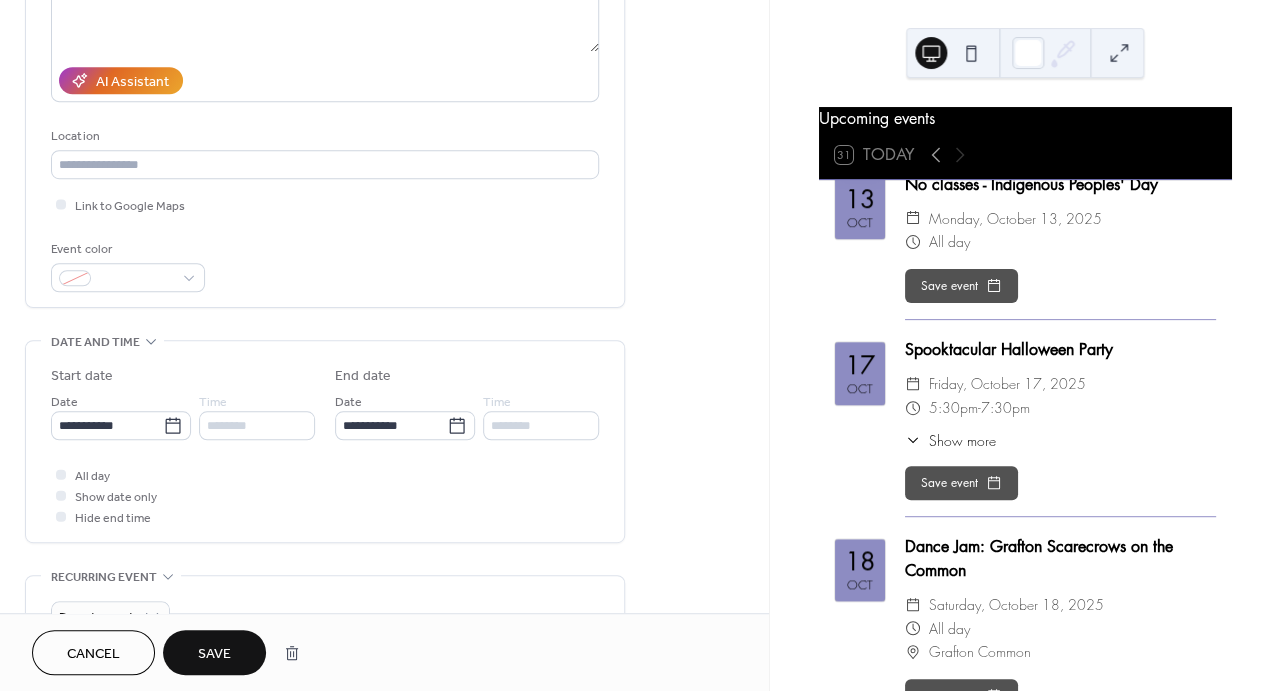 click on "All day Show date only Hide end time" at bounding box center [325, 495] 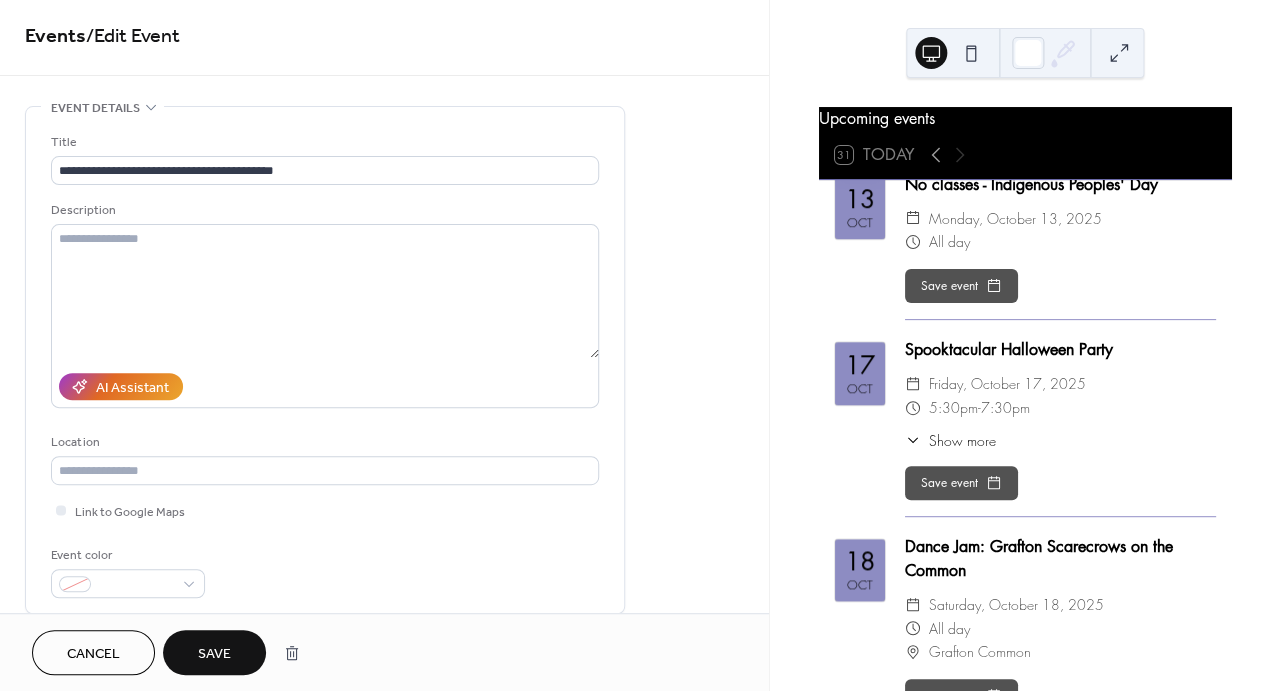 scroll, scrollTop: 0, scrollLeft: 0, axis: both 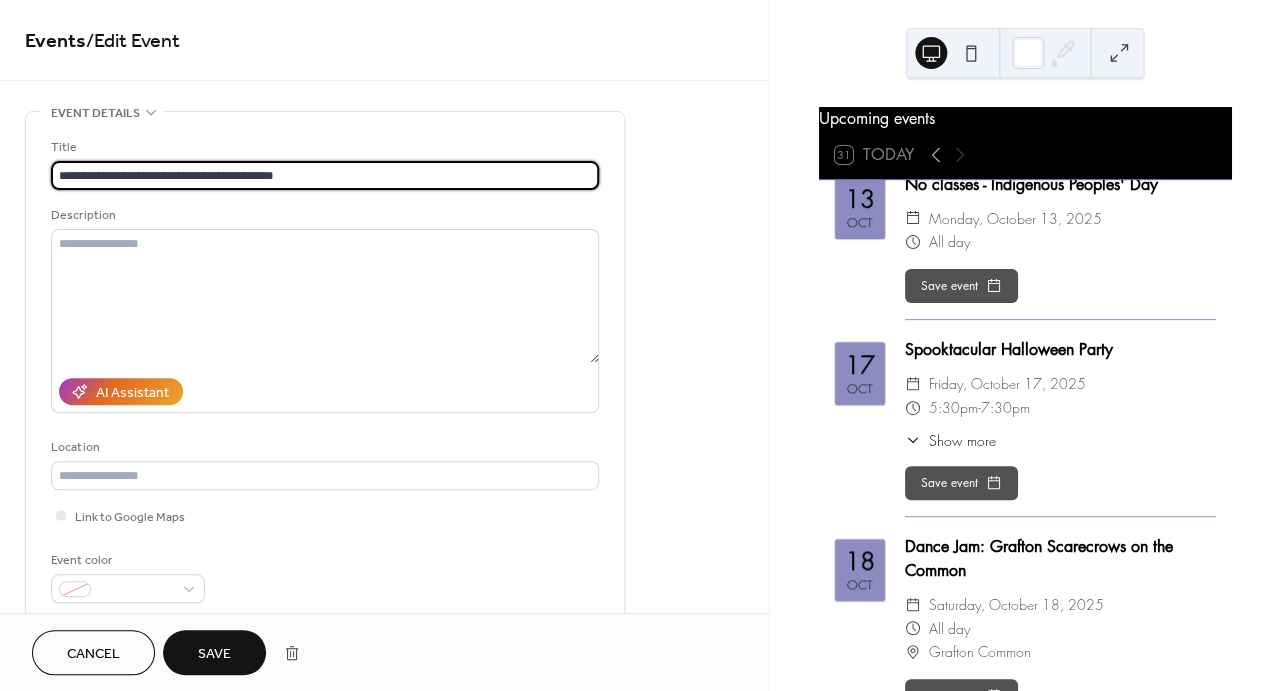 drag, startPoint x: 169, startPoint y: 180, endPoint x: 318, endPoint y: 167, distance: 149.56604 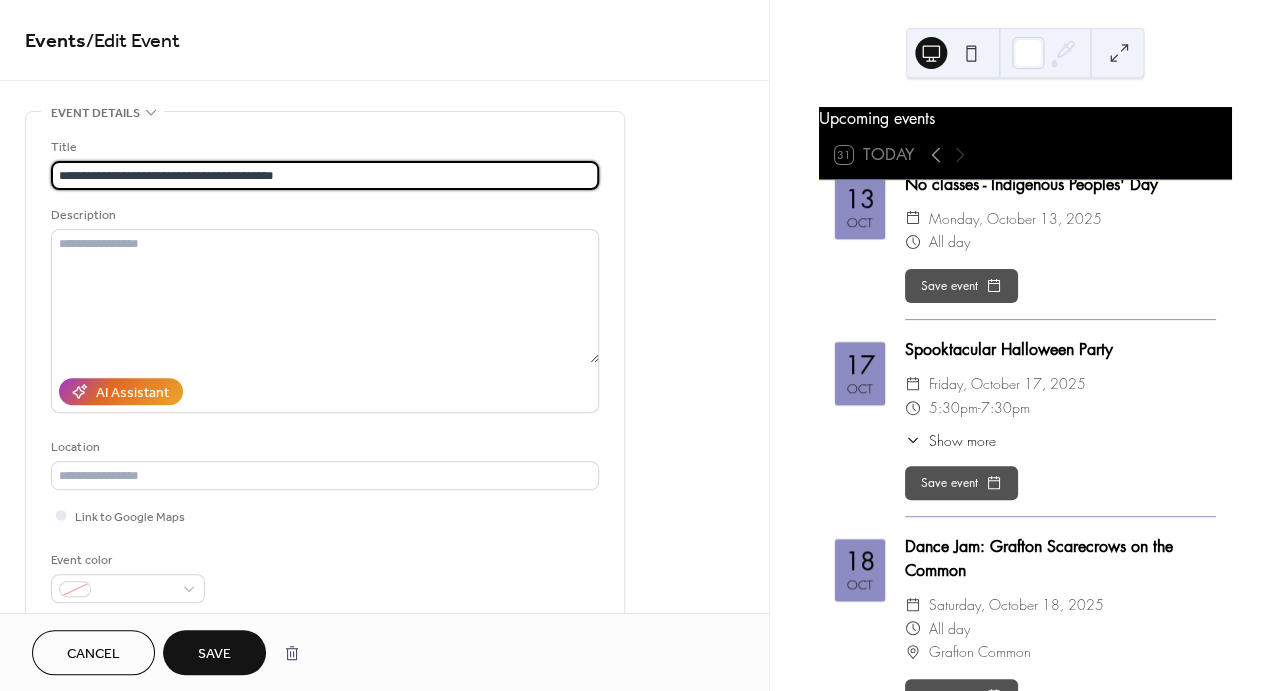 click on "**********" at bounding box center [325, 175] 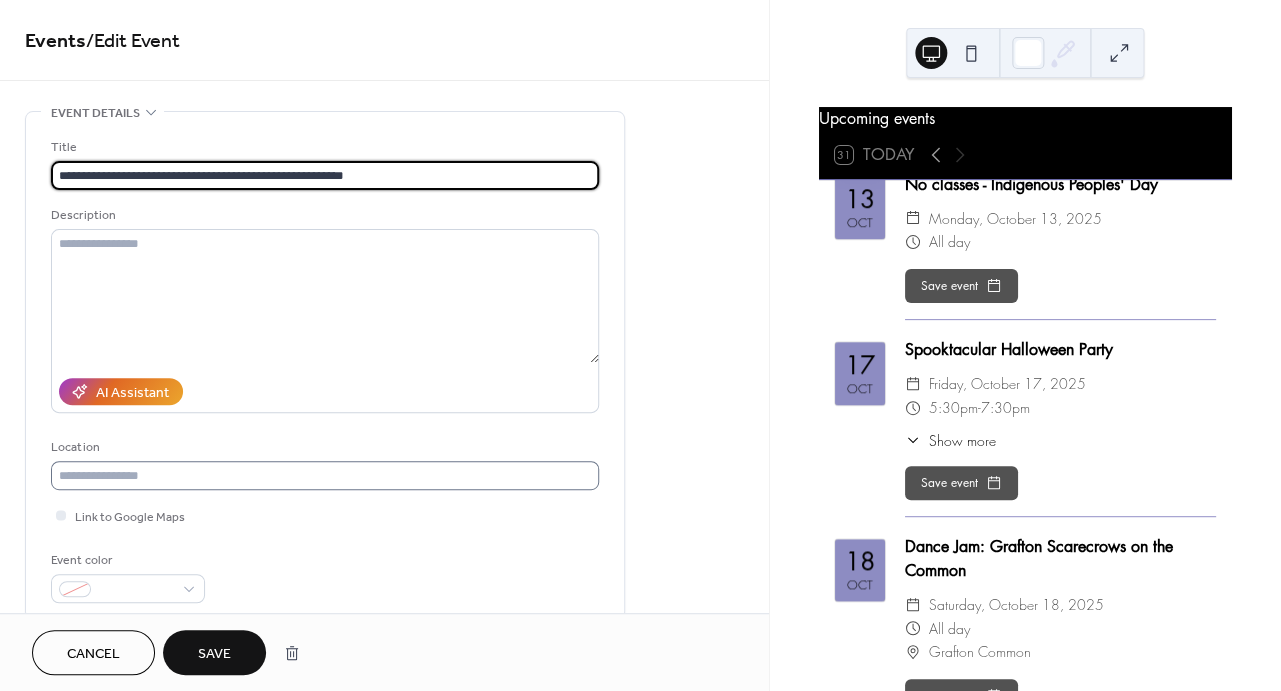 type on "**********" 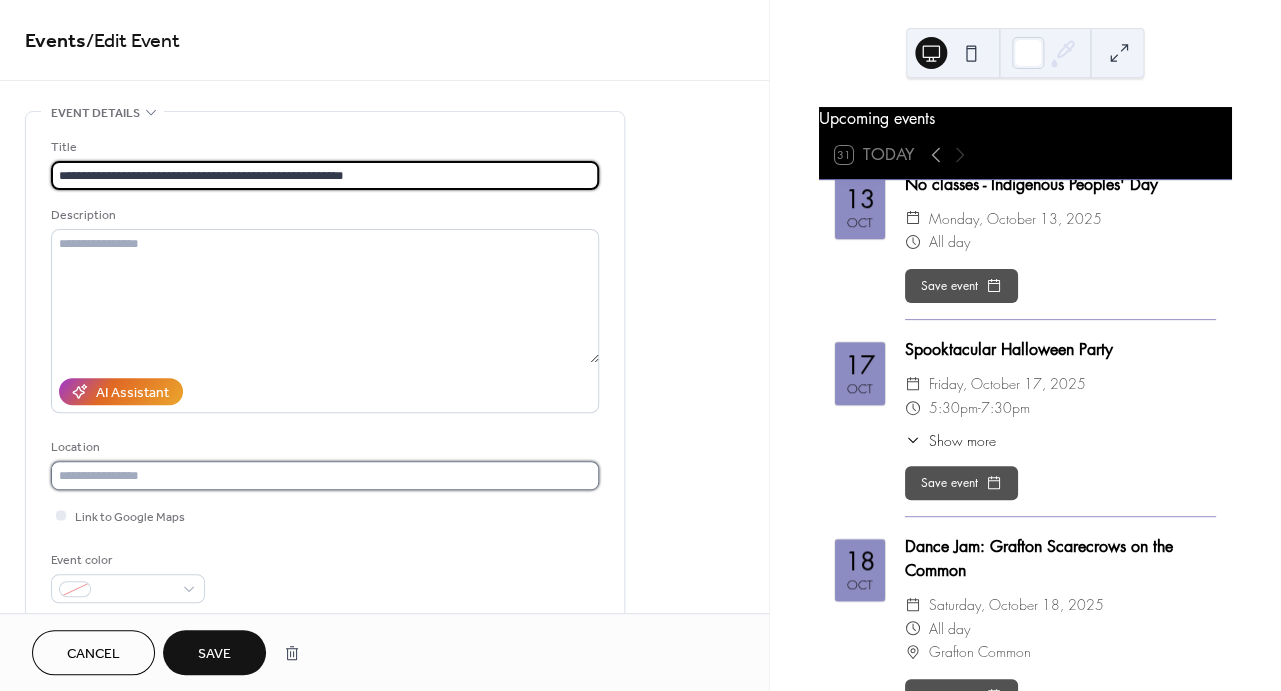 click at bounding box center [325, 475] 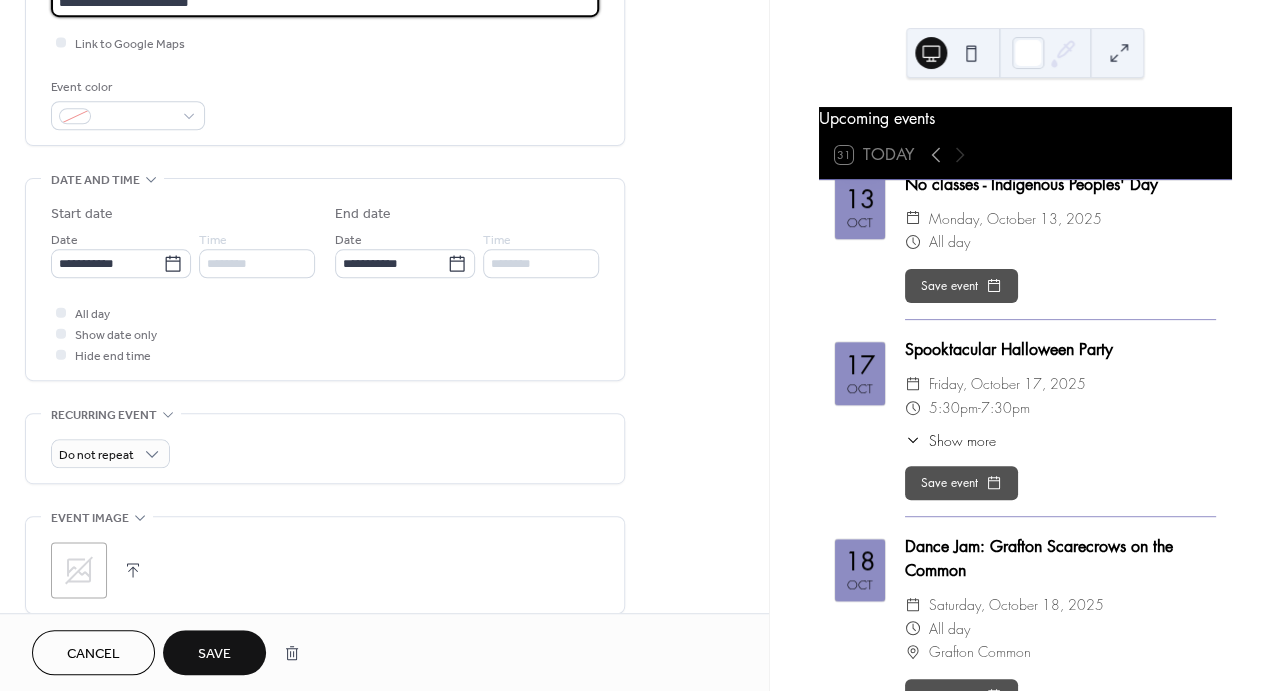 scroll, scrollTop: 475, scrollLeft: 0, axis: vertical 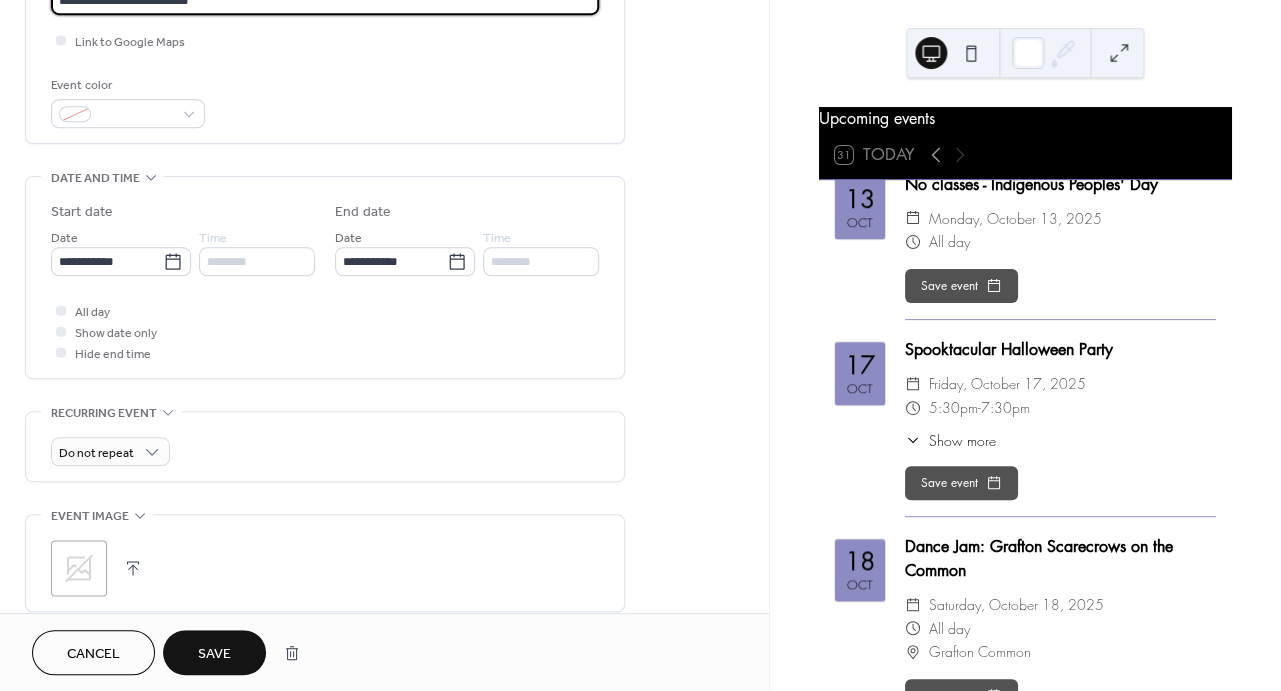 type on "**********" 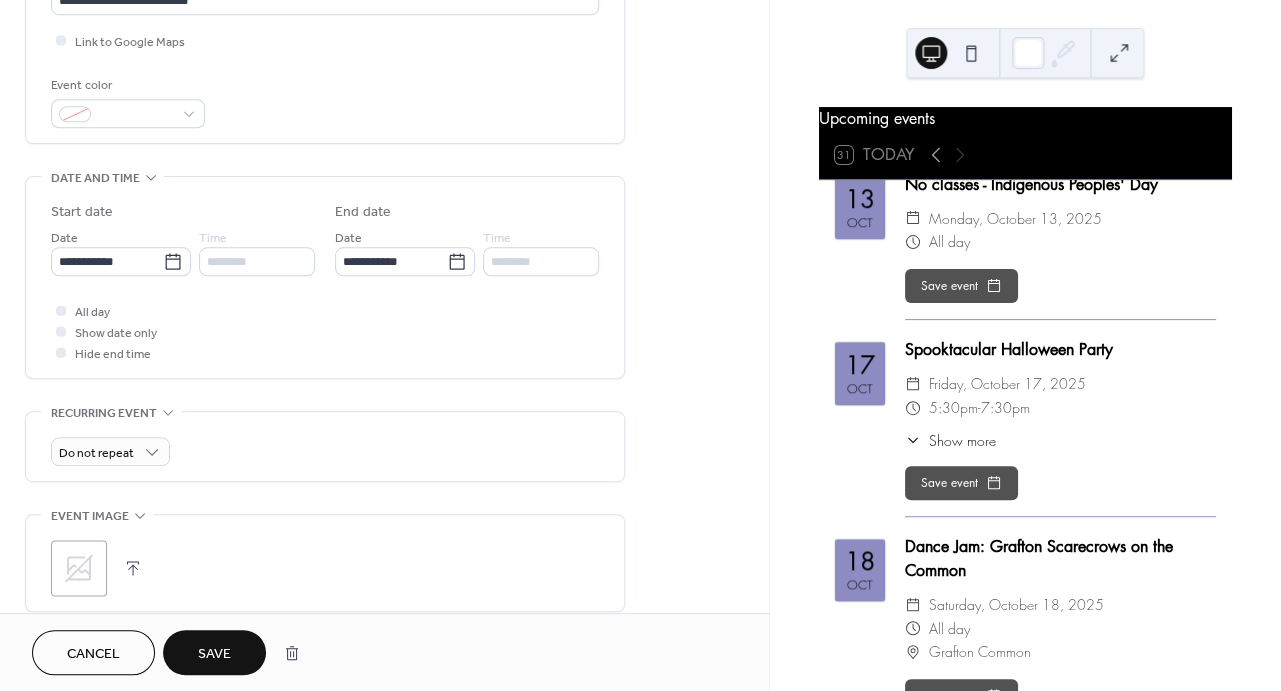 click on "Save" at bounding box center [214, 654] 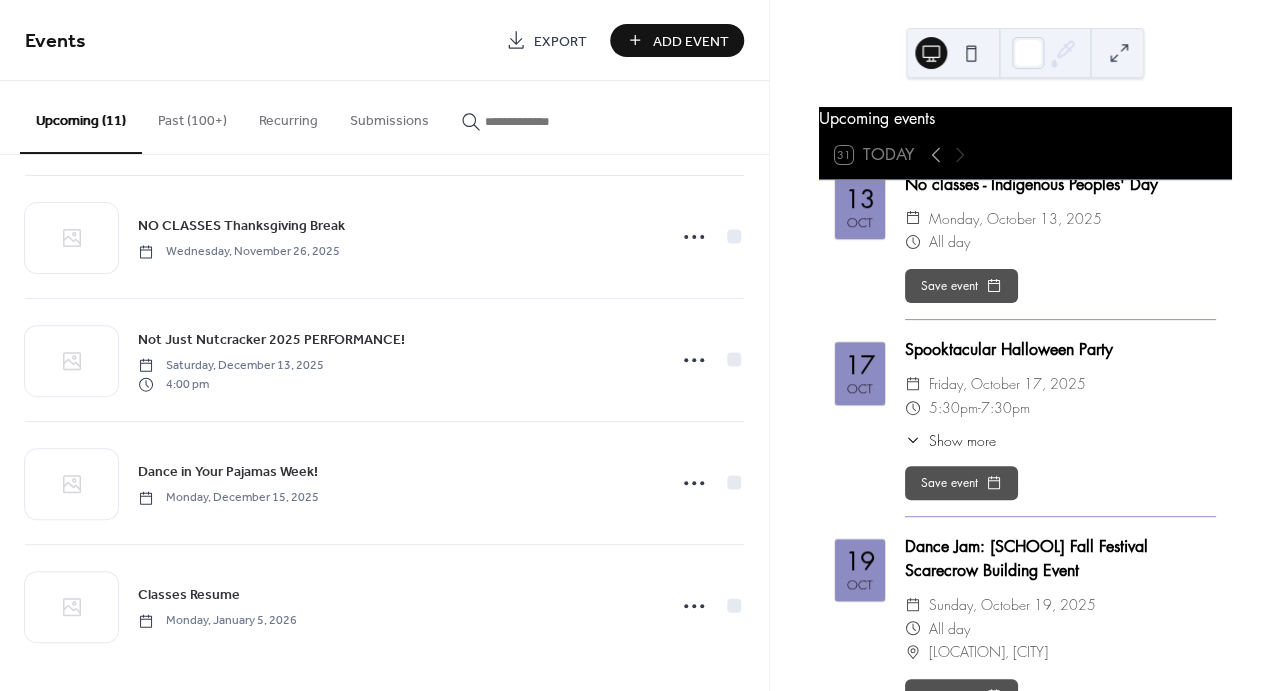 scroll, scrollTop: 876, scrollLeft: 0, axis: vertical 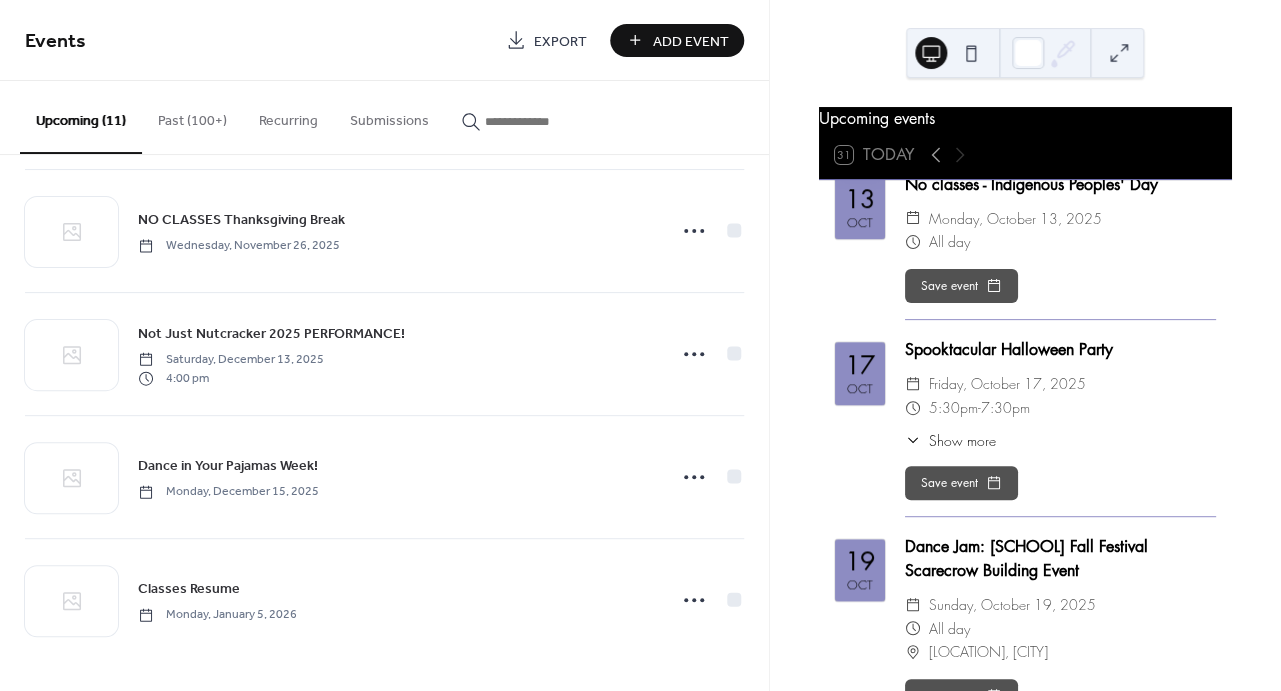 click on "Upcoming events 31 Today 3 Sep First Day of Classes ​ Wednesday, September 3, 2025 ​ All day ​ Show more First day of classes for the 205-2026 dance season Save event 14 Sep Dance Jam at [CHURCH], [CITY], [STATE] ​ Sunday, September 14, 2025 ​ 1:30pm - 2:30pm ​ [CHURCH], [CITY], [STATE] Save event 6 Oct Bring a Friend to Dance Class Week ​ Mon, Oct 6 - Sat, Oct 11, 2025 ​ All day ​ Show more FRIENDS SHOULD BE THE SAME AGE LEVEL AS DANCER. We can help with loaner shoes if needed! A participation waiver must be completed for each friend dancing with you - forms will be available on our website. Save event 13 Oct No classes -Indigenous Peoples' Day ​ Monday, October 13, 2025 ​ All day Save event 17 Oct Spooktacular Halloween Party ​ Friday, October 17, 2025 ​ 5:30pm - 7:30pm ​ Show more Kids ages 3+ can arrive in their Halloween costumes for an hour and half filled with games, dancing, fun, and yummy mud and worms!  Preregistration and fee required.  Save event 19 Oct 15" at bounding box center [1025, 345] 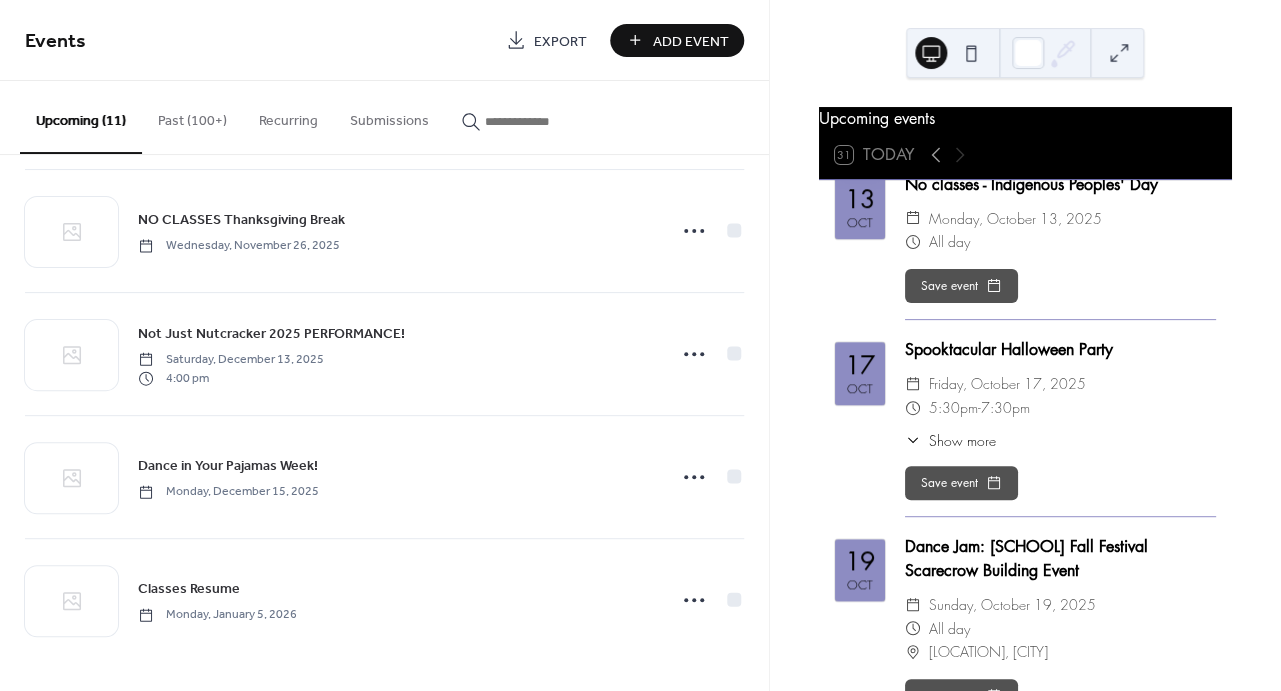 click on "Upcoming events 31 Today 3 Sep First Day of Classes ​ Wednesday, September 3, 2025 ​ All day ​ Show more First day of classes for the 205-2026 dance season Save event 14 Sep Dance Jam at [CHURCH], [CITY], [STATE] ​ Sunday, September 14, 2025 ​ 1:30pm - 2:30pm ​ [CHURCH], [CITY], [STATE] Save event 6 Oct Bring a Friend to Dance Class Week ​ Mon, Oct 6 - Sat, Oct 11, 2025 ​ All day ​ Show more FRIENDS SHOULD BE THE SAME AGE LEVEL AS DANCER. We can help with loaner shoes if needed! A participation waiver must be completed for each friend dancing with you - forms will be available on our website. Save event 13 Oct No classes -Indigenous Peoples' Day ​ Monday, October 13, 2025 ​ All day Save event 17 Oct Spooktacular Halloween Party ​ Friday, October 17, 2025 ​ 5:30pm - 7:30pm ​ Show more Kids ages 3+ can arrive in their Halloween costumes for an hour and half filled with games, dancing, fun, and yummy mud and worms!  Preregistration and fee required.  Save event 19 Oct 15" at bounding box center (1025, 345) 